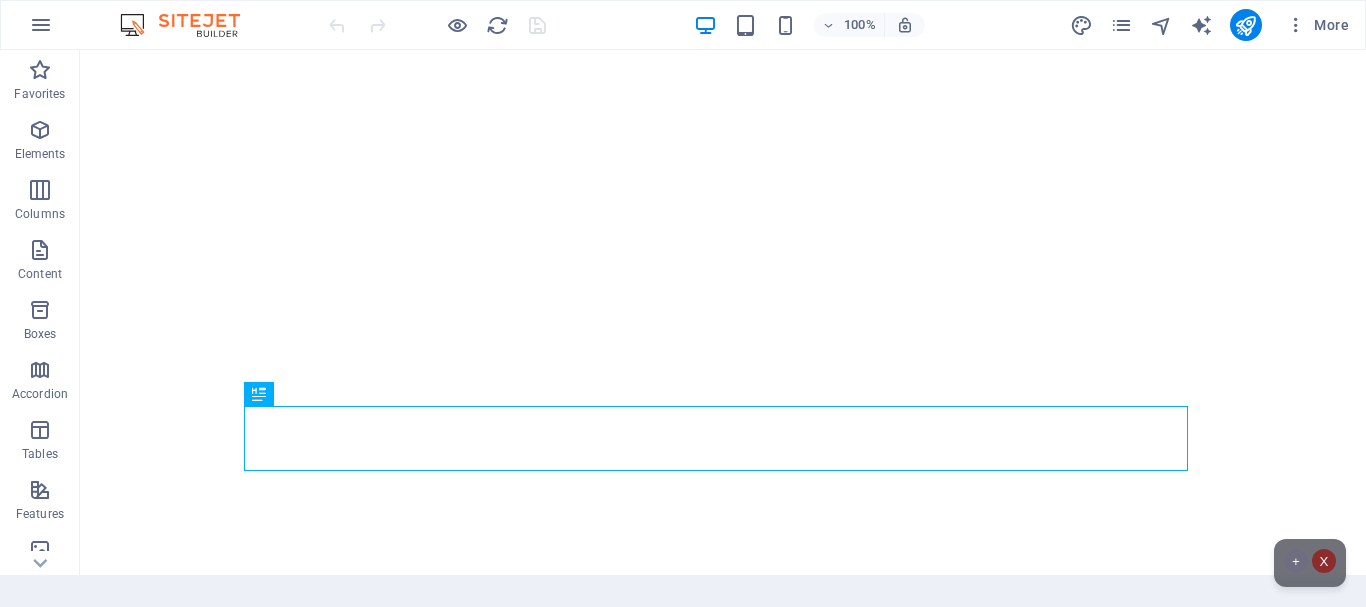 scroll, scrollTop: 0, scrollLeft: 0, axis: both 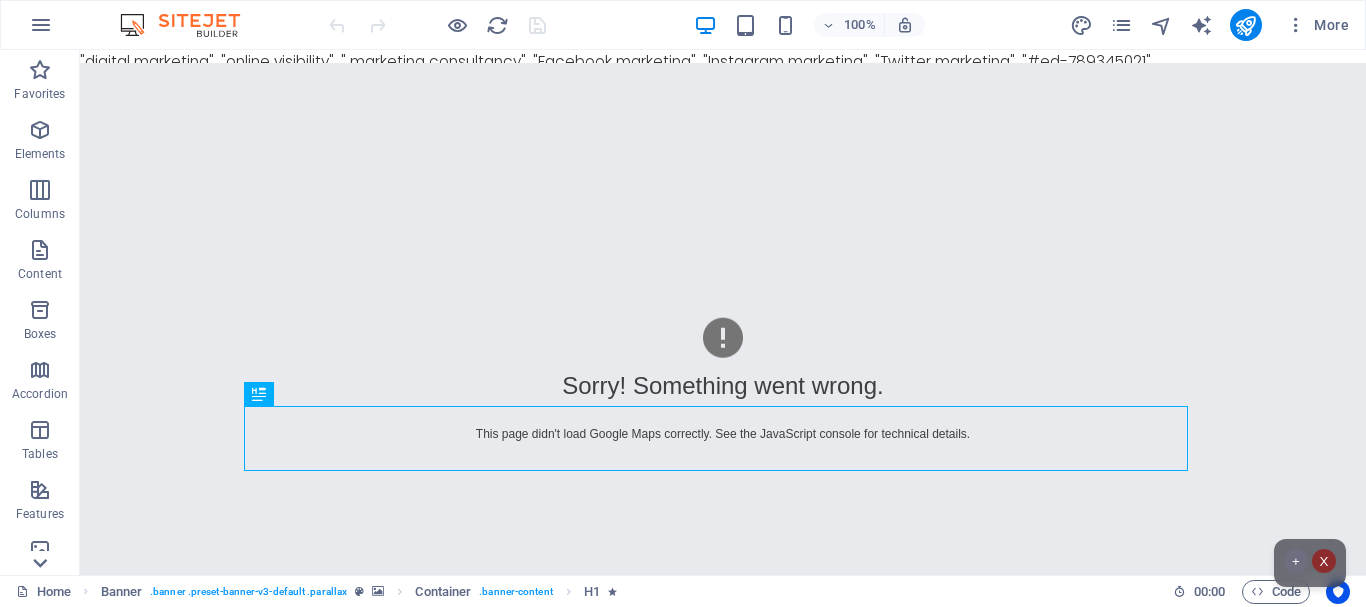 click 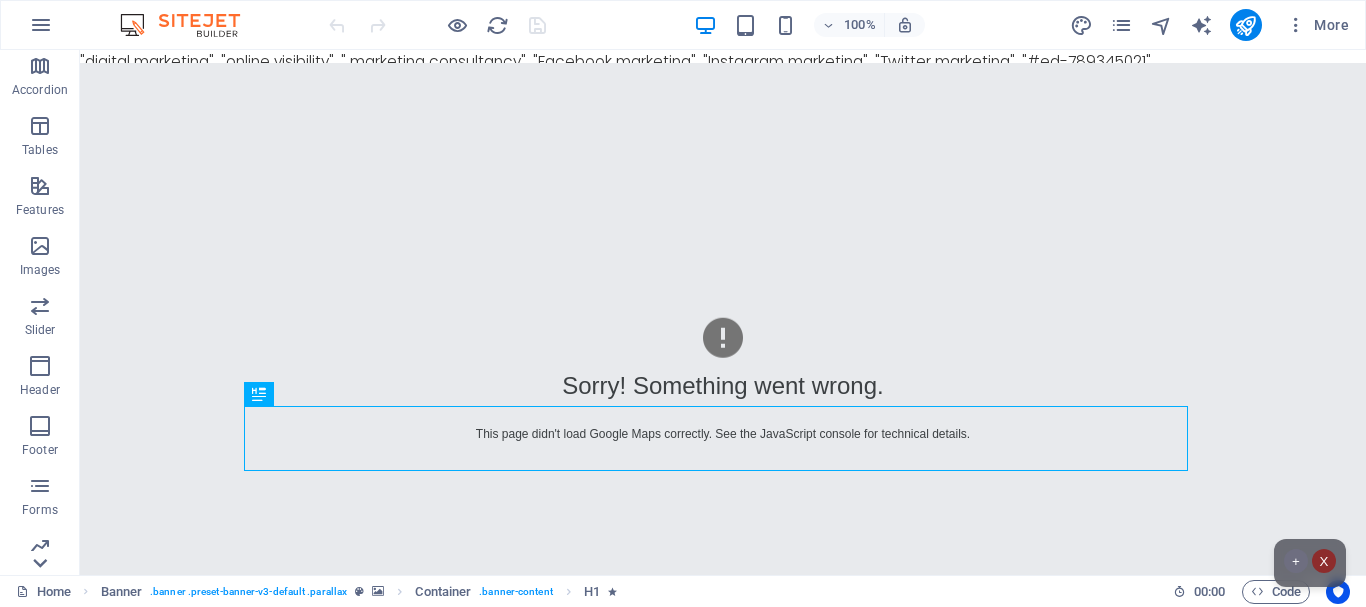 click 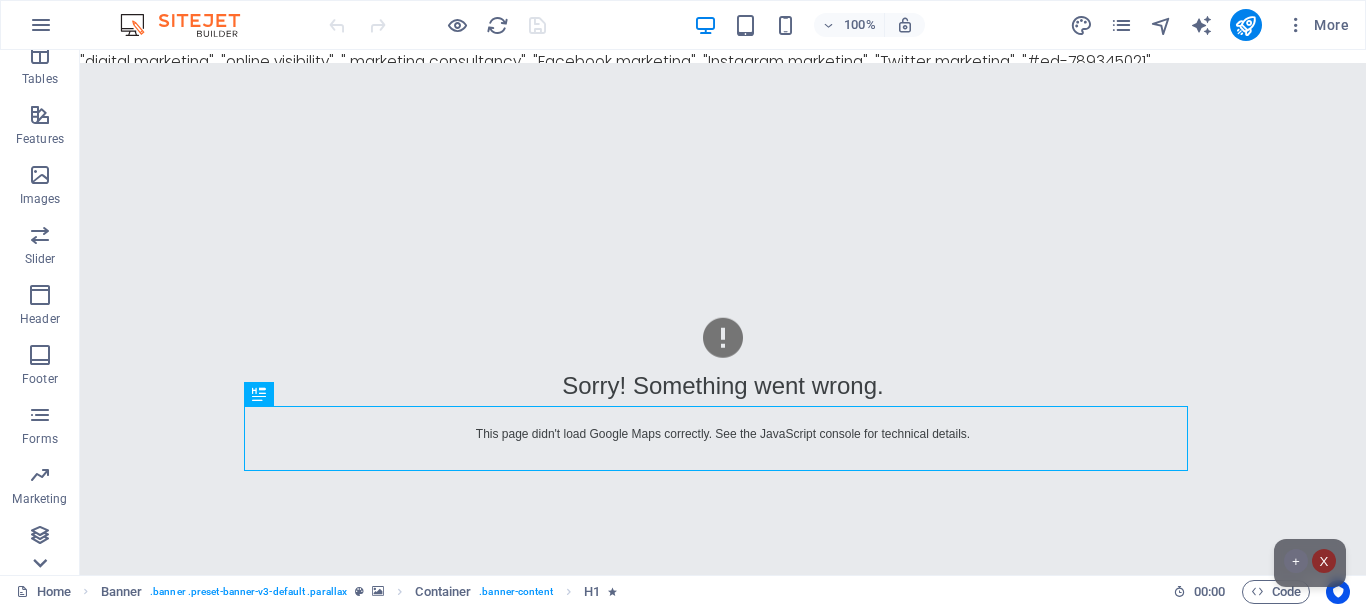 click 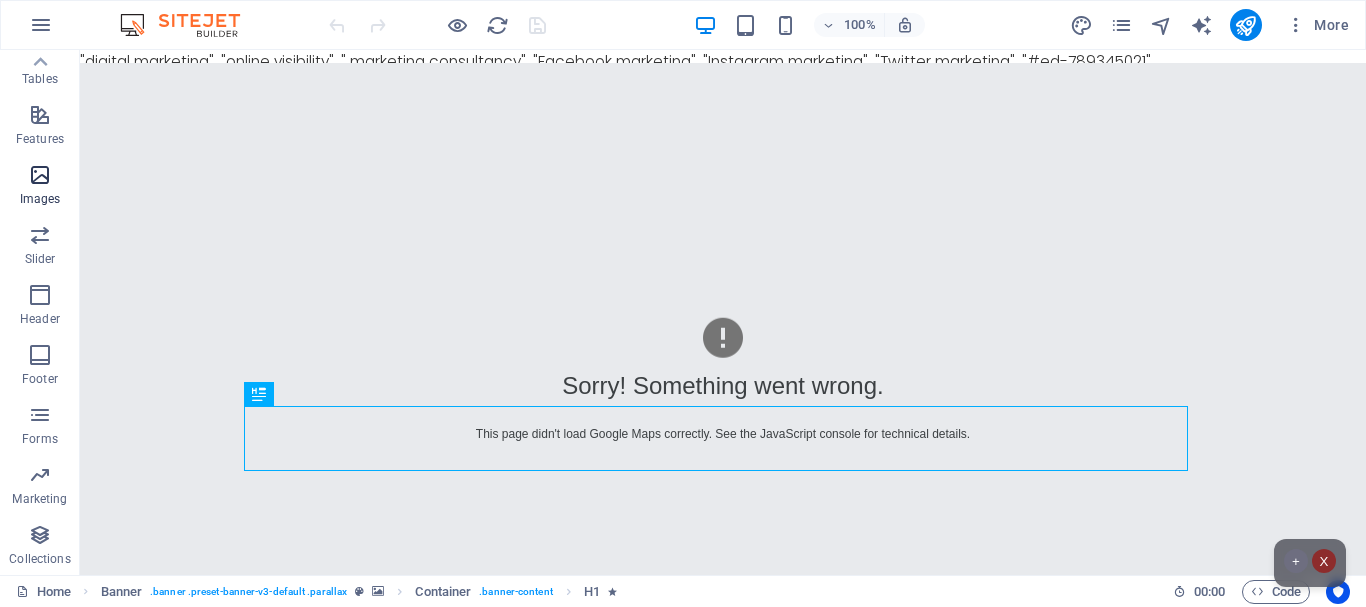 click at bounding box center [40, 175] 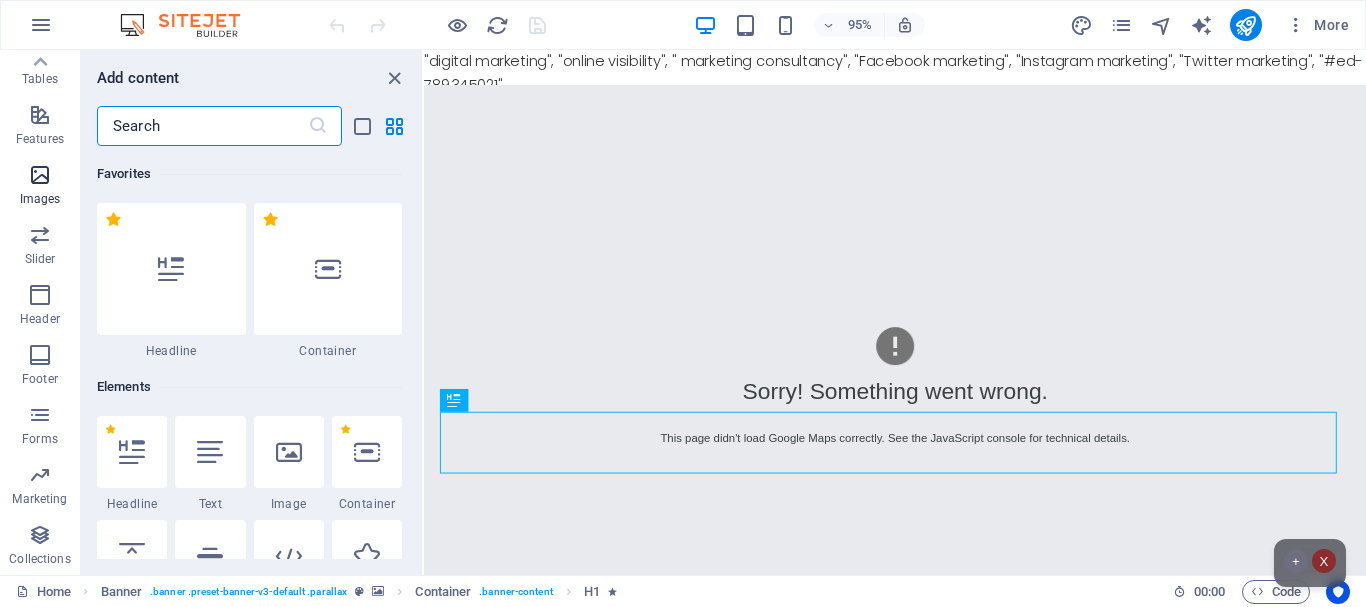 scroll, scrollTop: 10140, scrollLeft: 0, axis: vertical 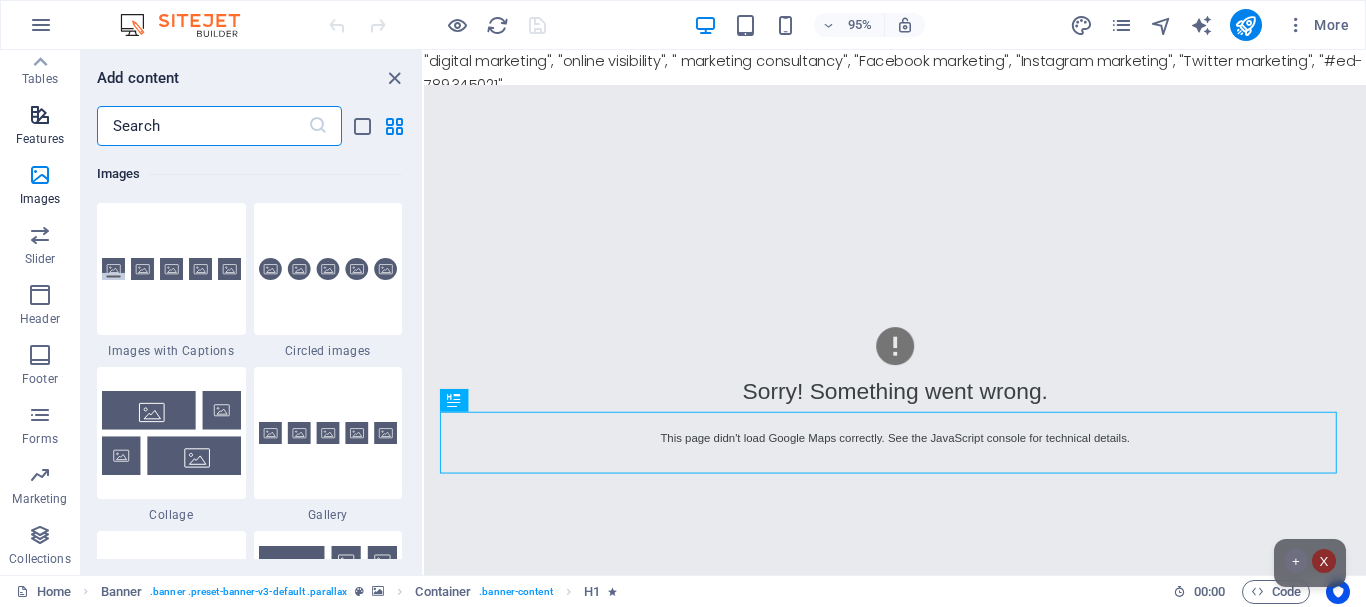 click at bounding box center [40, 115] 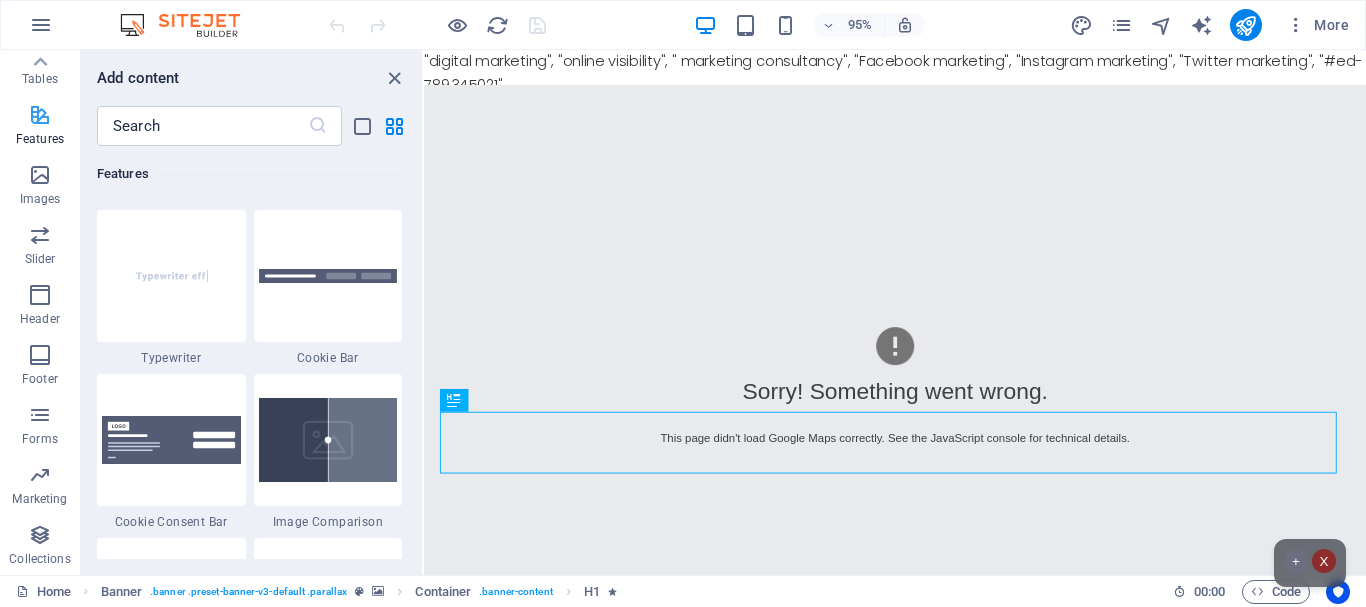 scroll, scrollTop: 7795, scrollLeft: 0, axis: vertical 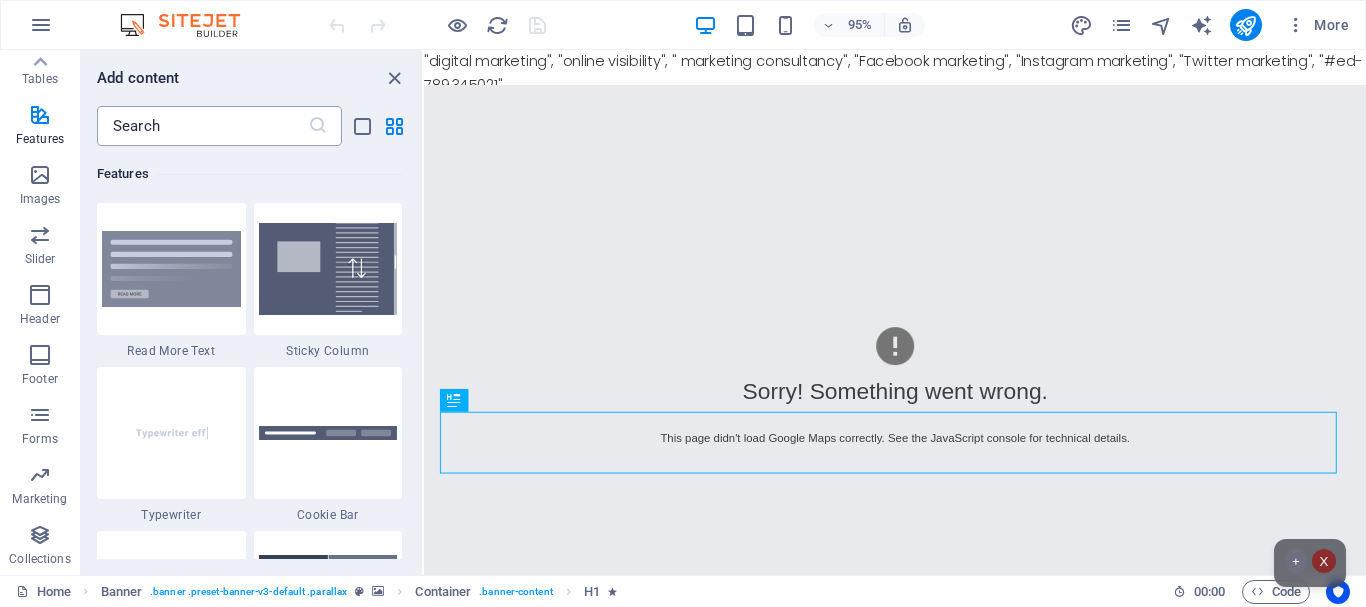 type 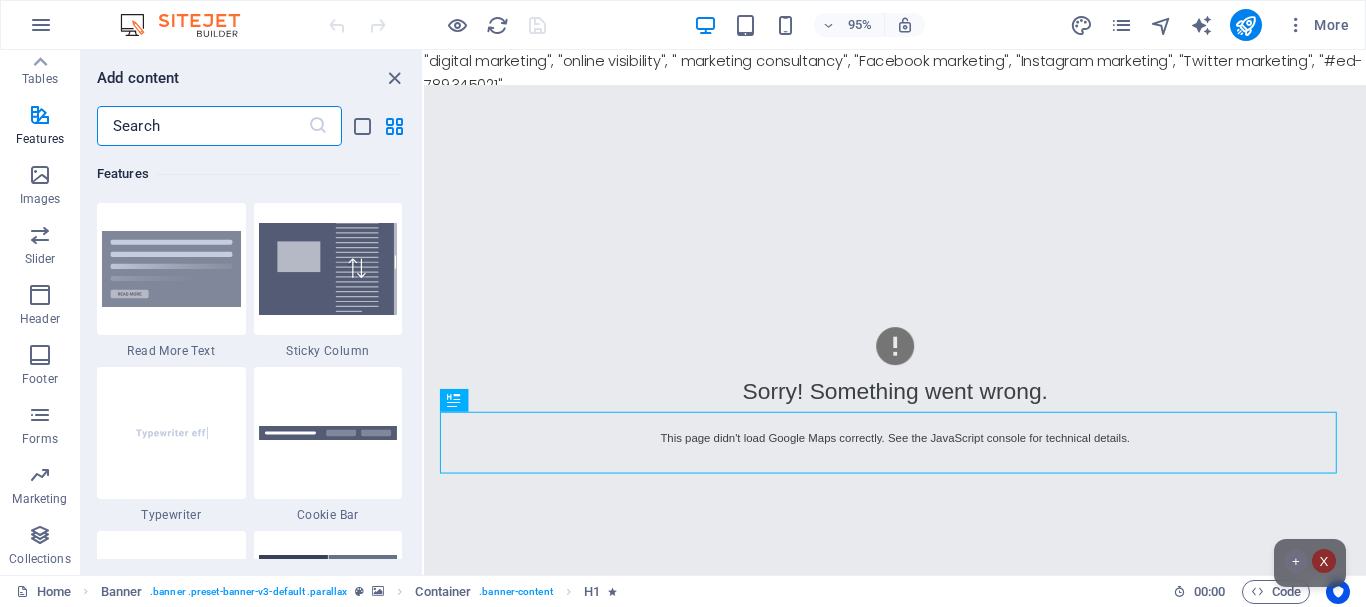 click at bounding box center (202, 126) 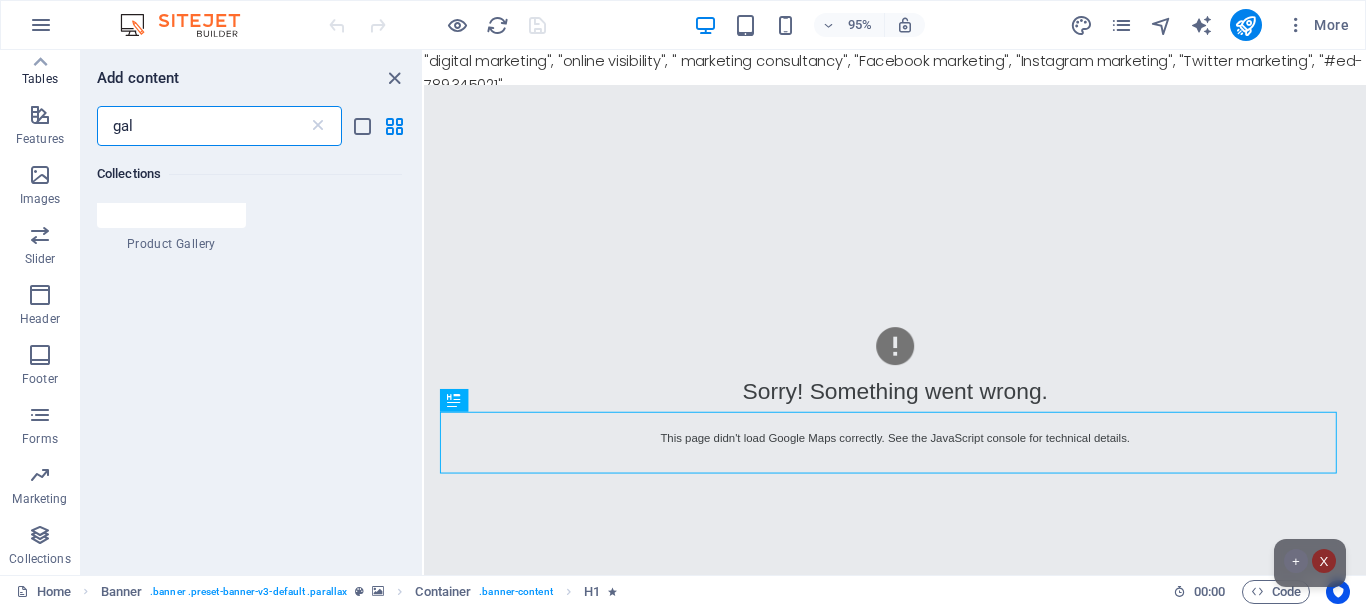 scroll, scrollTop: 0, scrollLeft: 0, axis: both 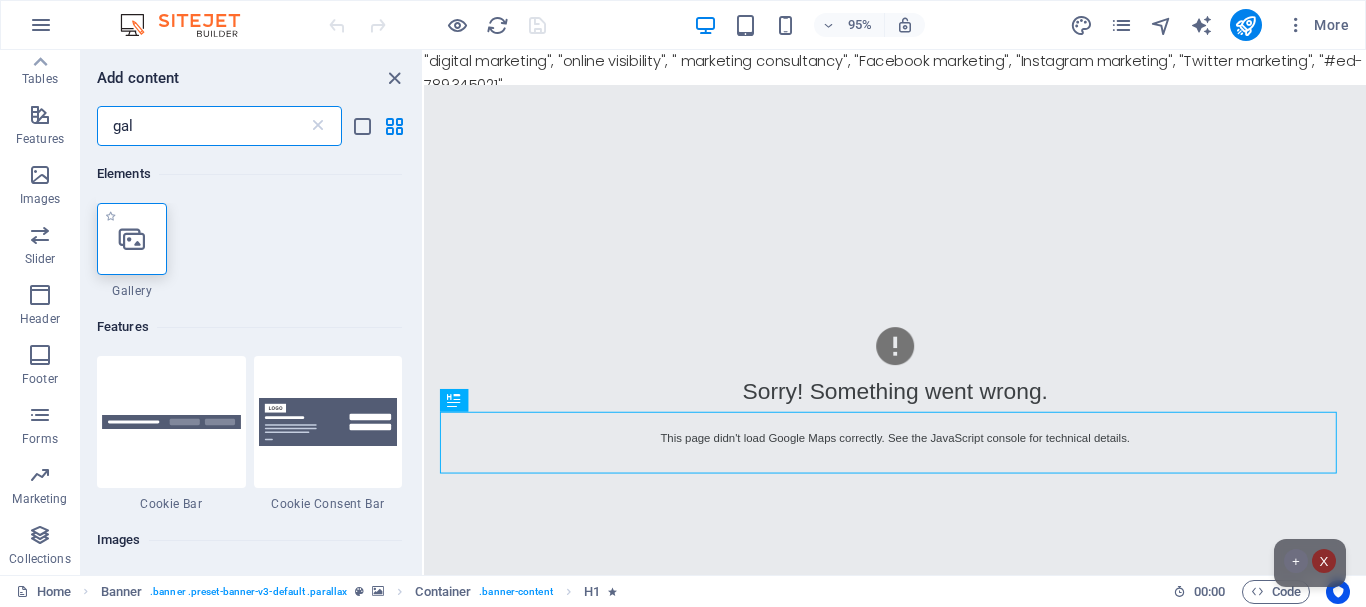 type on "gal" 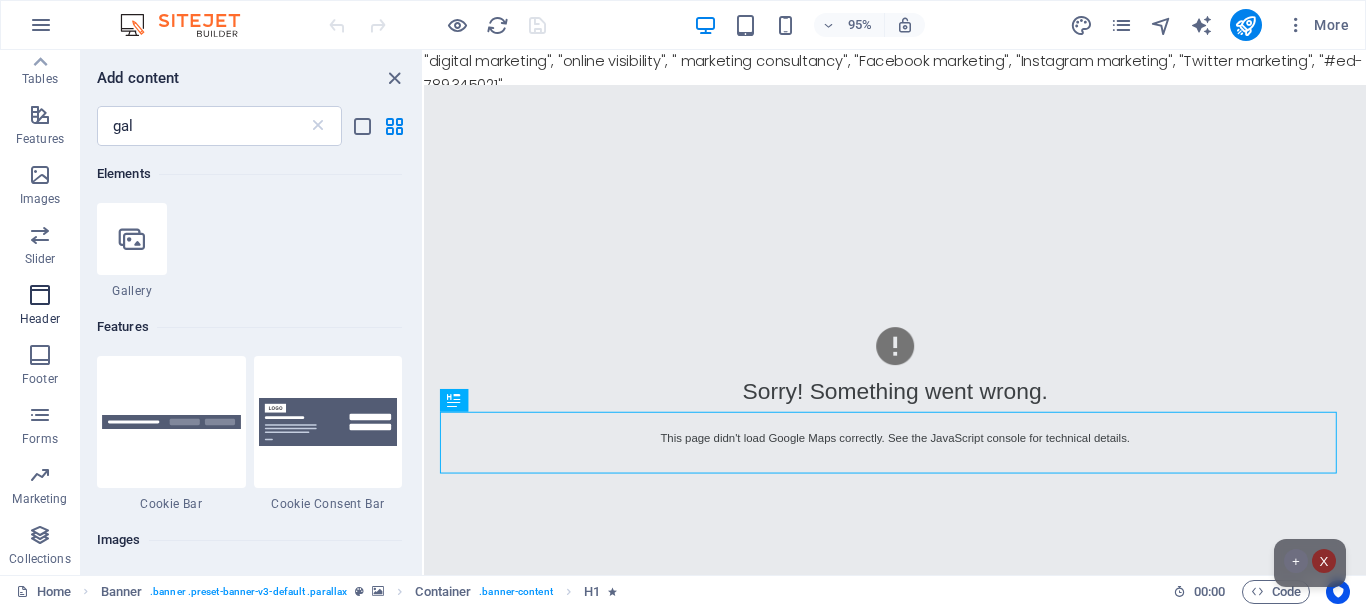 click at bounding box center [40, 295] 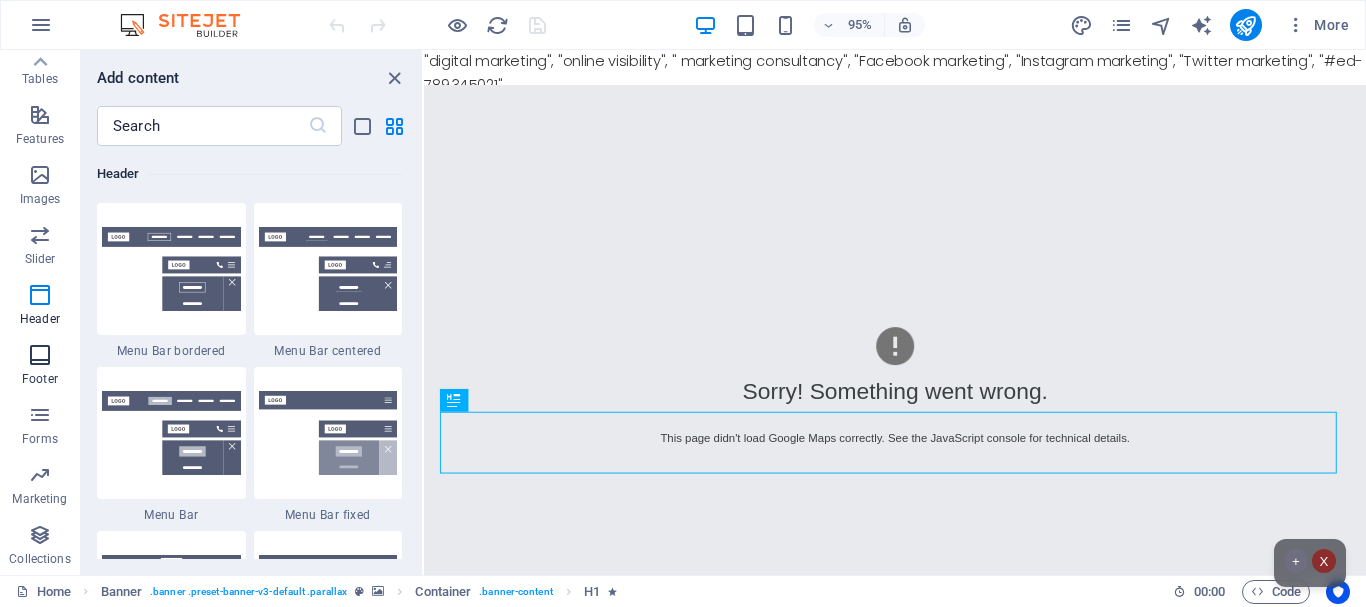 scroll, scrollTop: 12042, scrollLeft: 0, axis: vertical 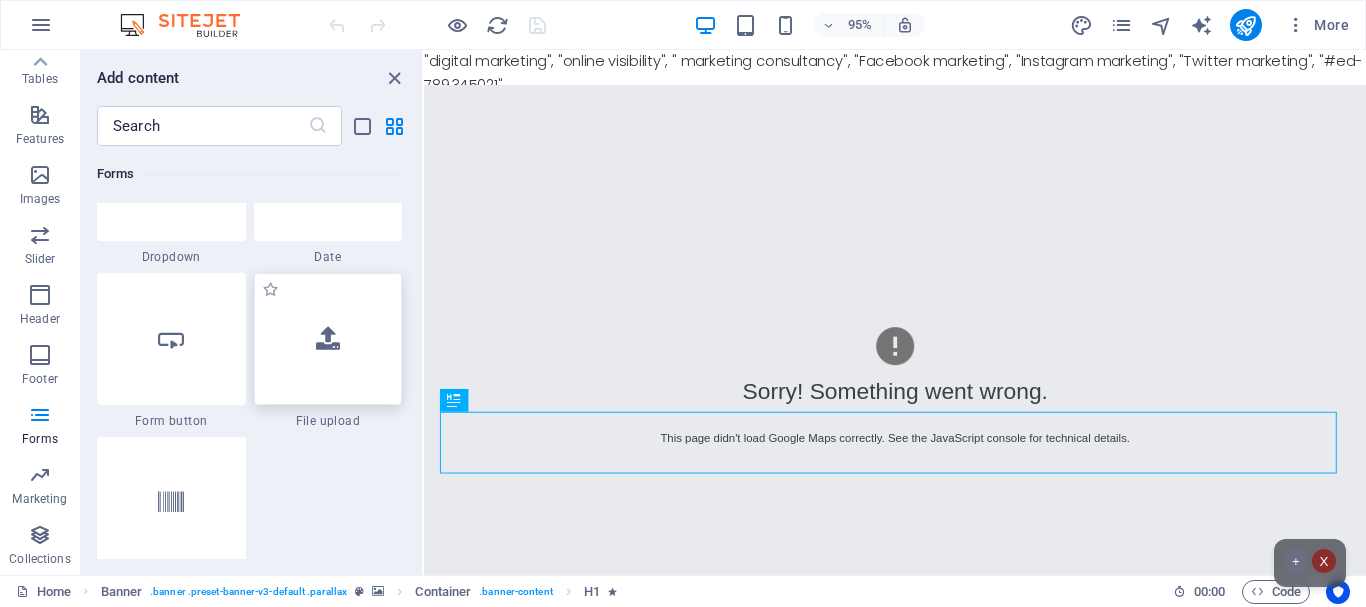 click at bounding box center (328, 339) 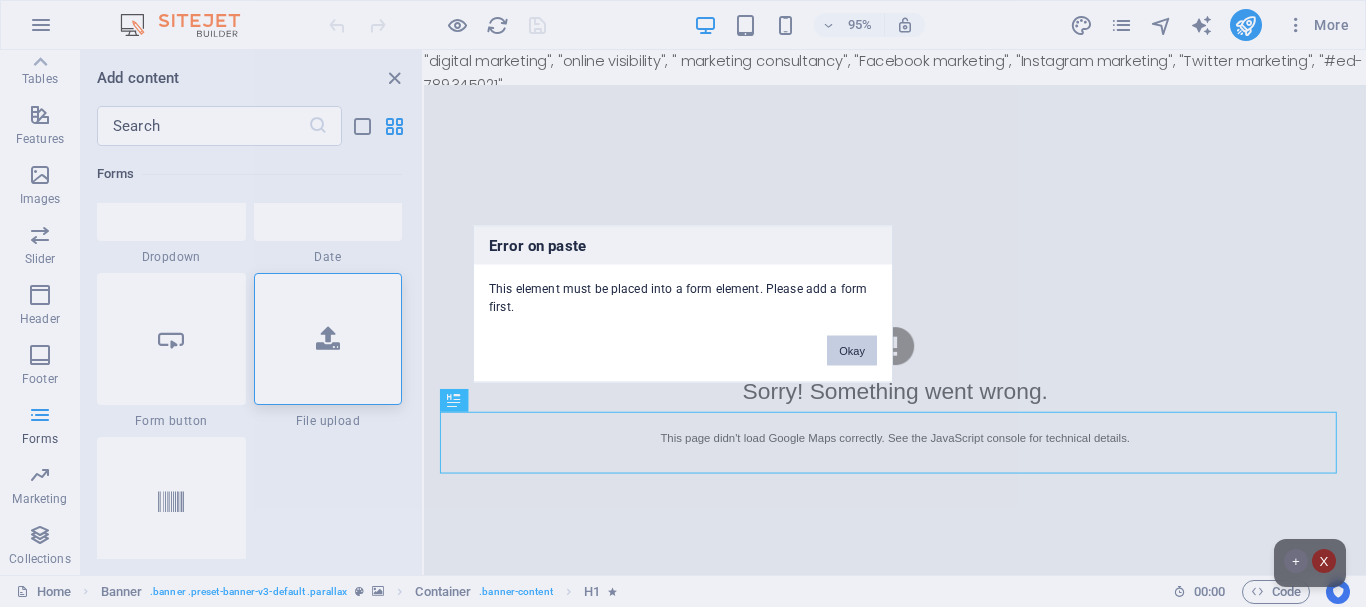 click on "Okay" at bounding box center (852, 350) 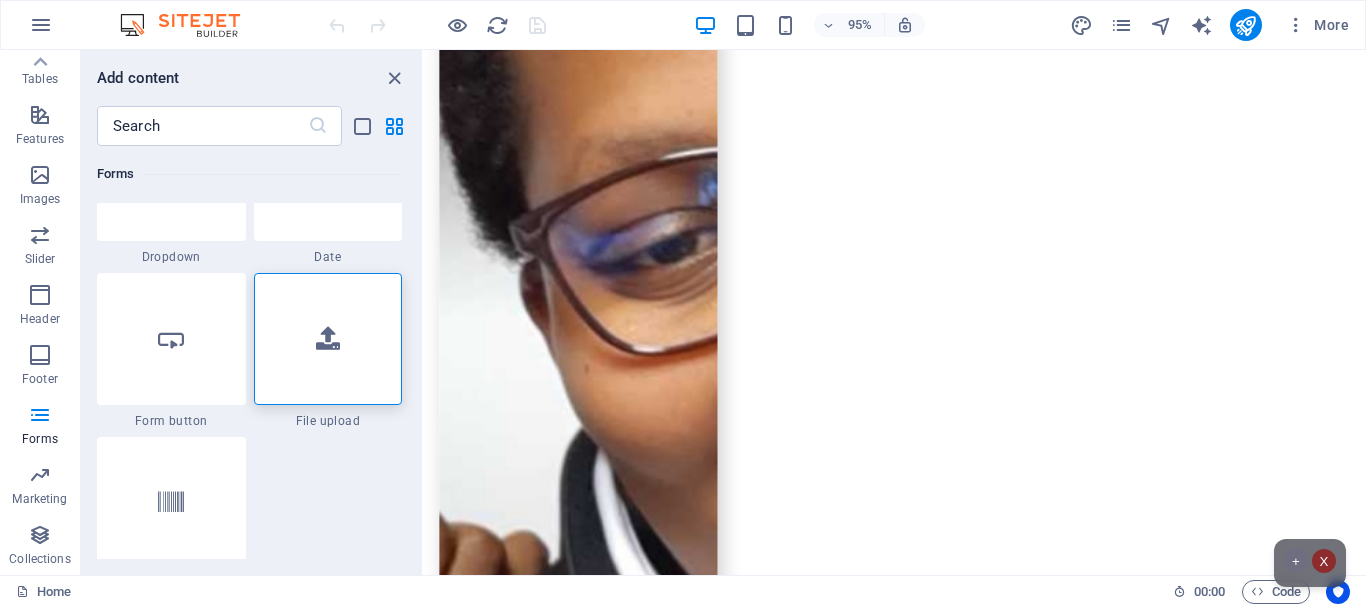 scroll, scrollTop: 8531, scrollLeft: 0, axis: vertical 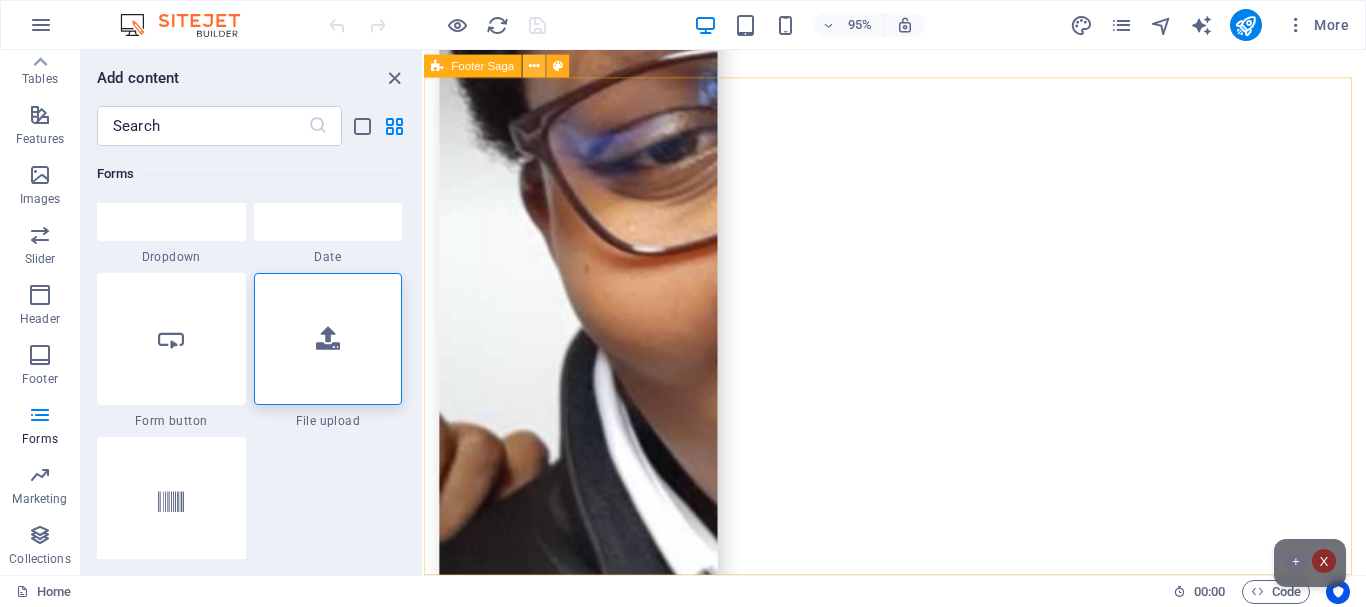click at bounding box center [534, 66] 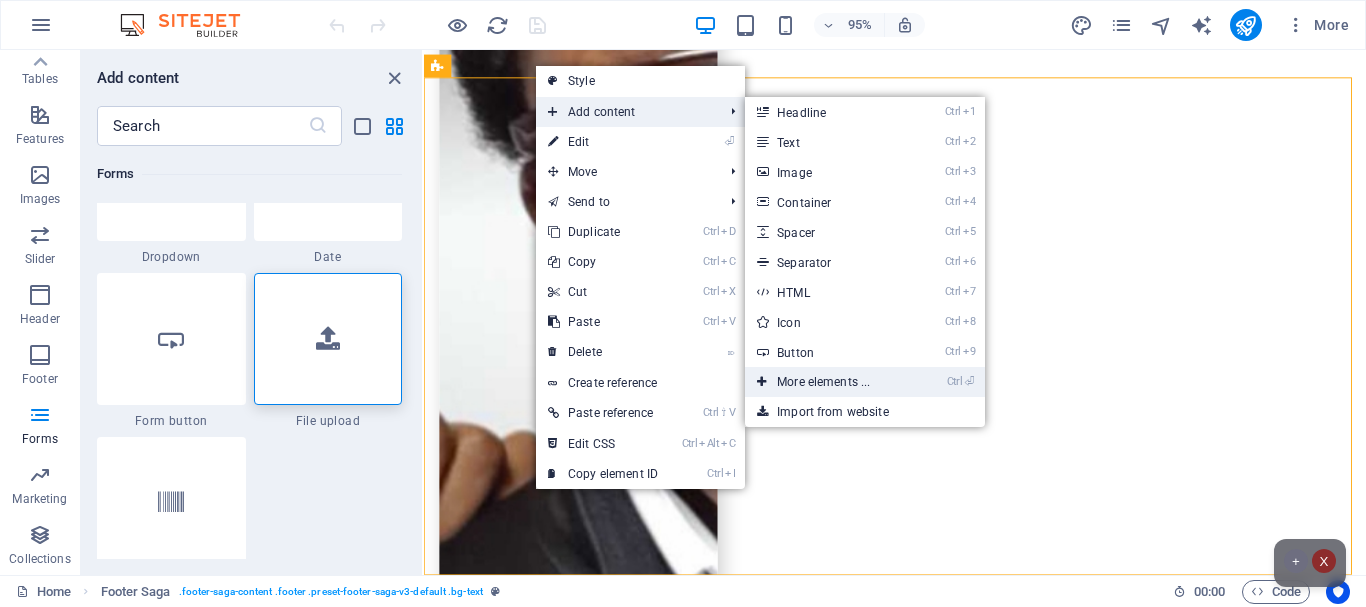 click on "Ctrl ⏎  More elements ..." at bounding box center (827, 382) 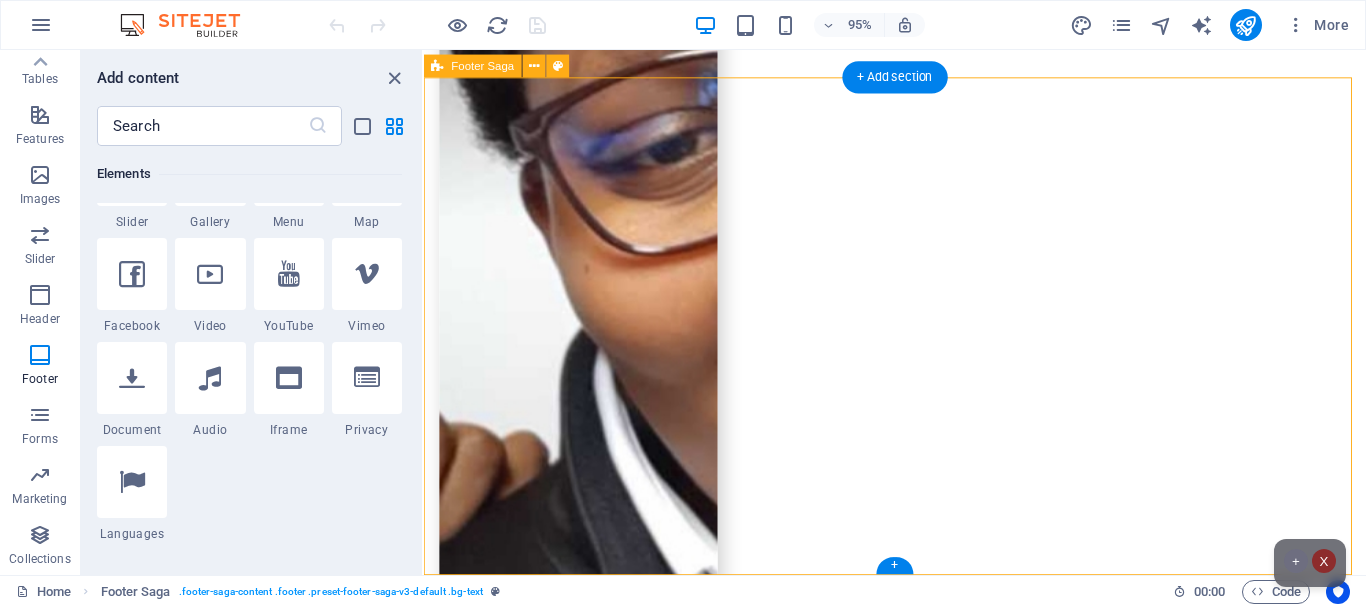 scroll, scrollTop: 213, scrollLeft: 0, axis: vertical 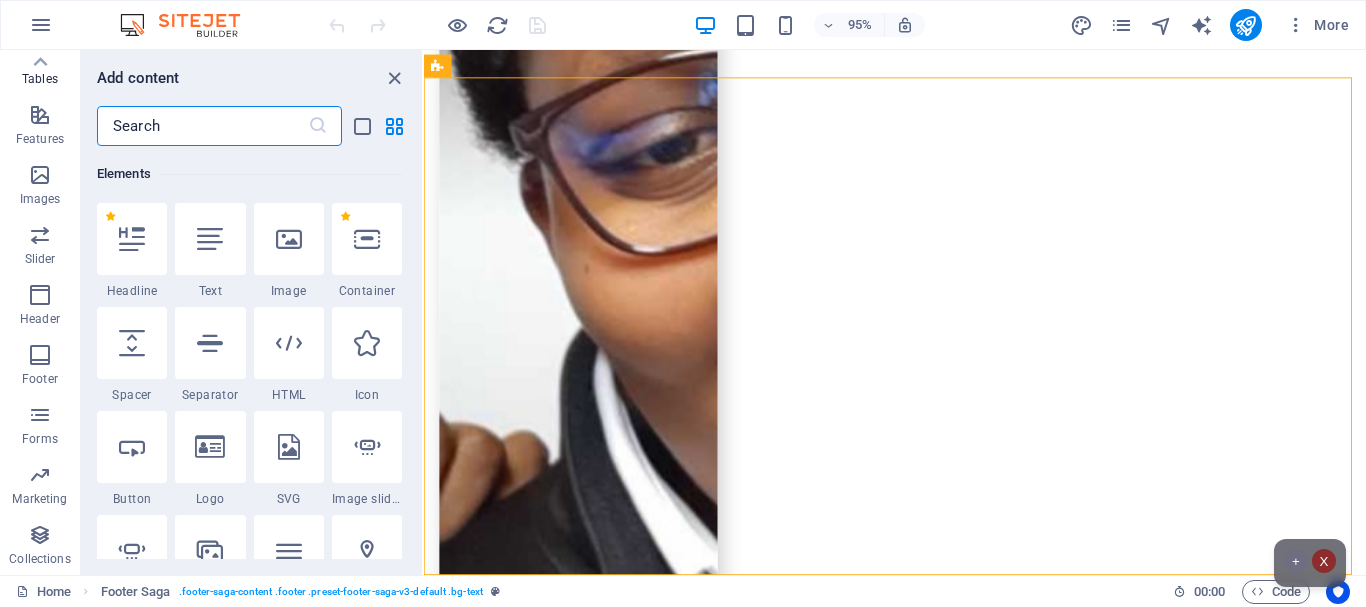 click at bounding box center (202, 126) 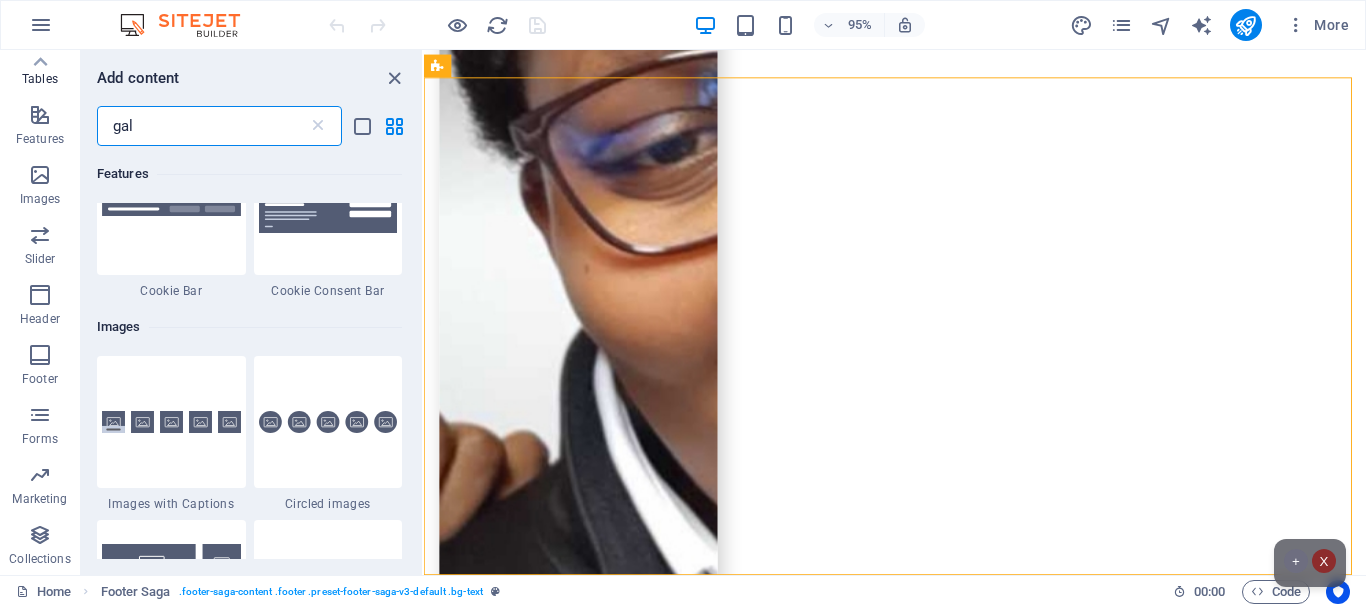 scroll, scrollTop: 0, scrollLeft: 0, axis: both 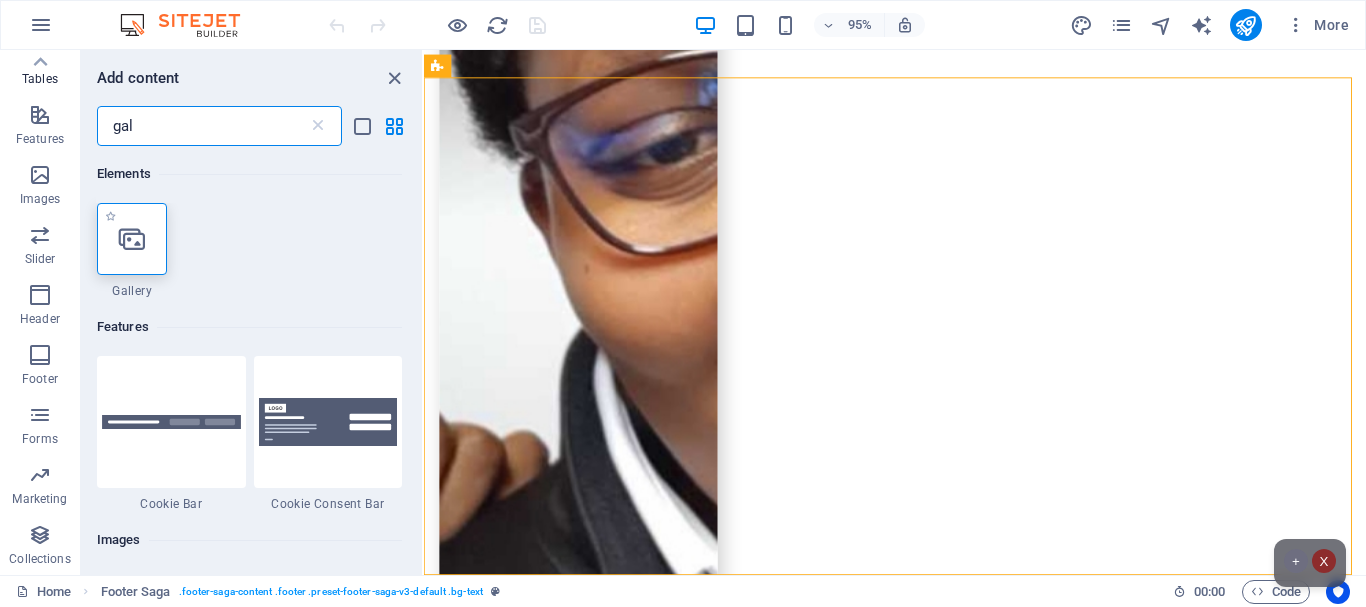 type on "gal" 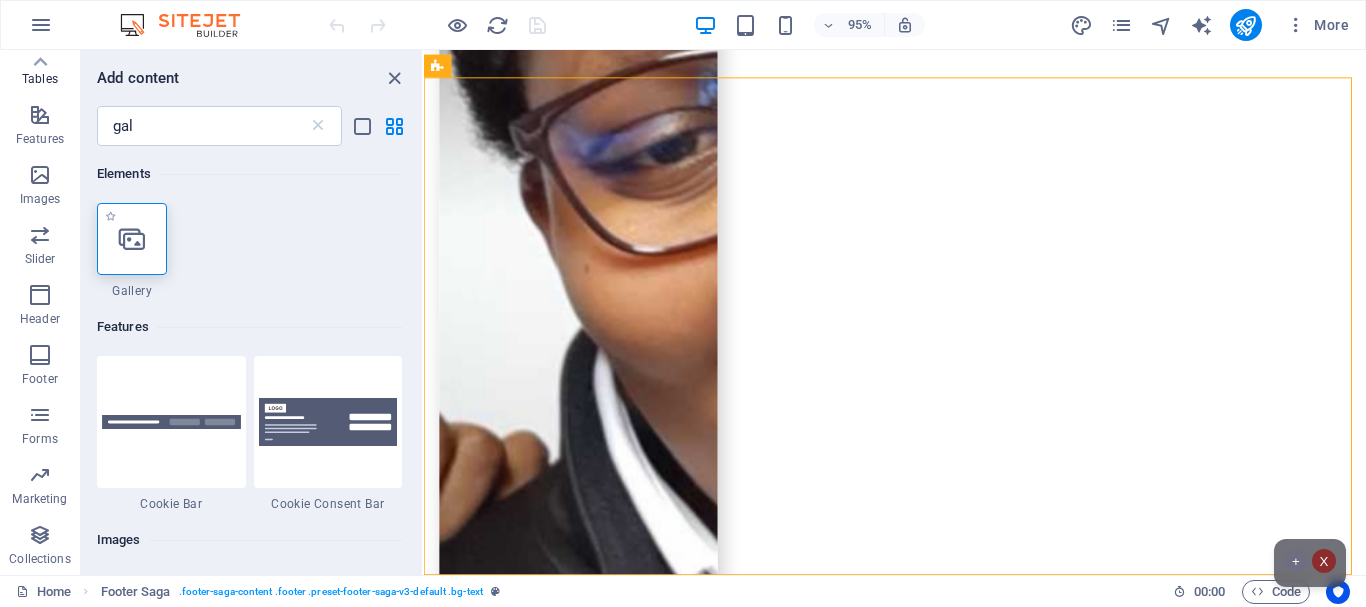 click at bounding box center [132, 239] 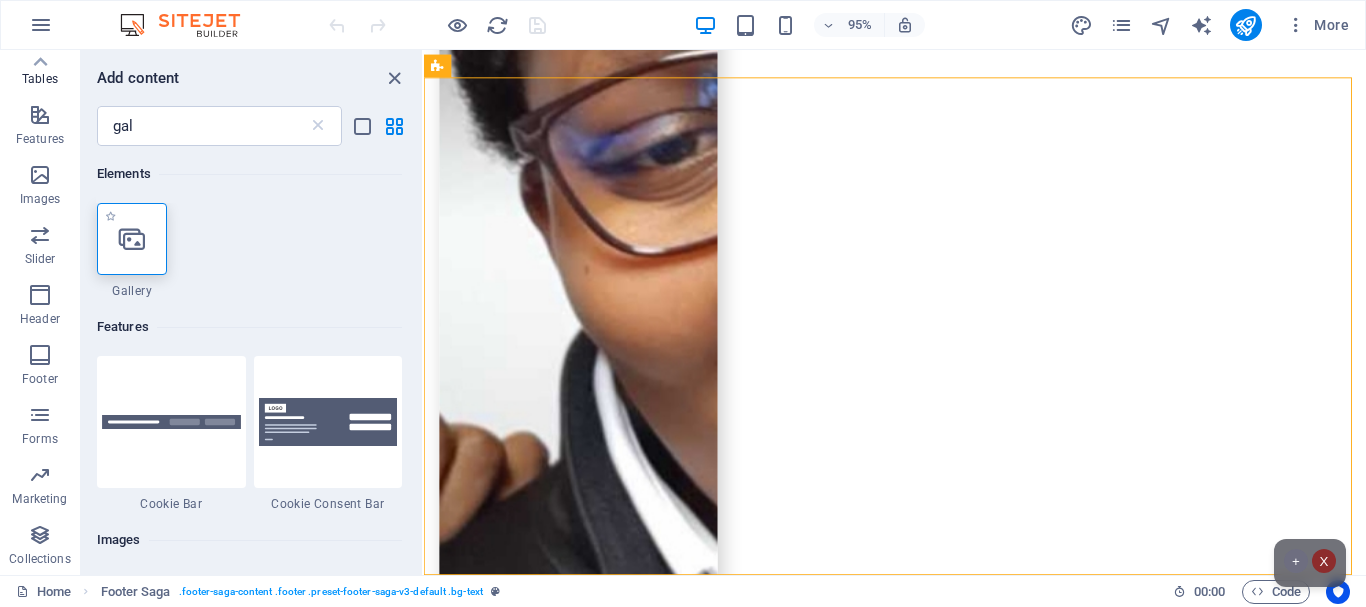 select on "4" 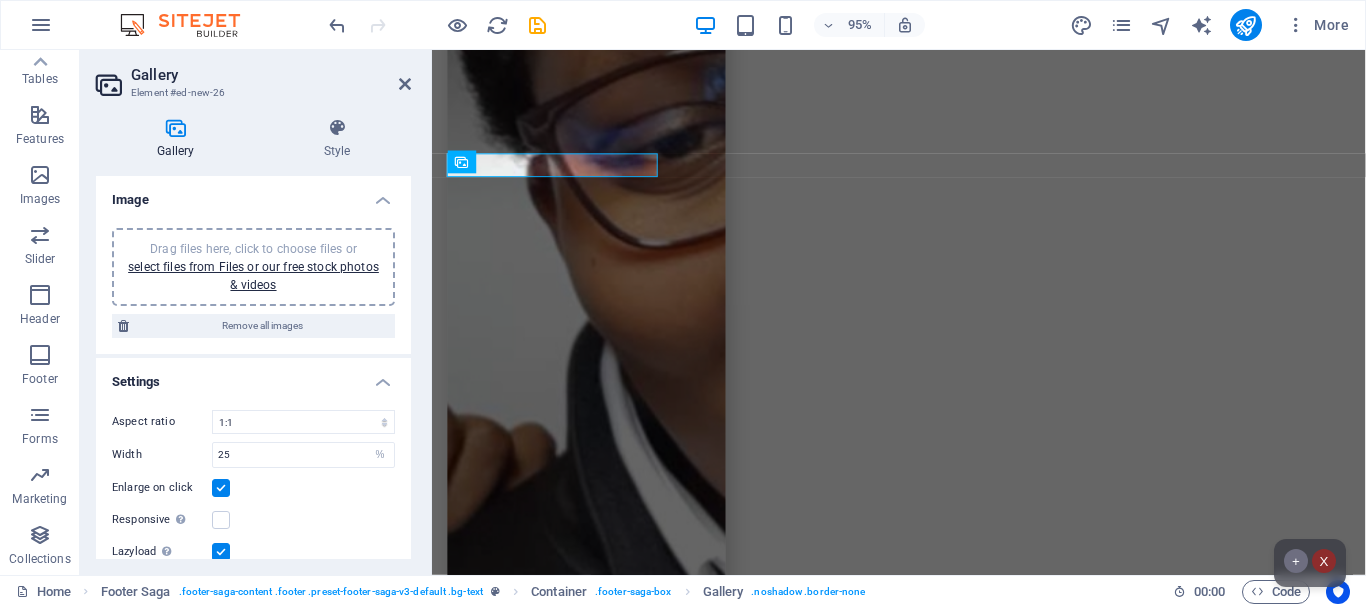 scroll, scrollTop: 8510, scrollLeft: 0, axis: vertical 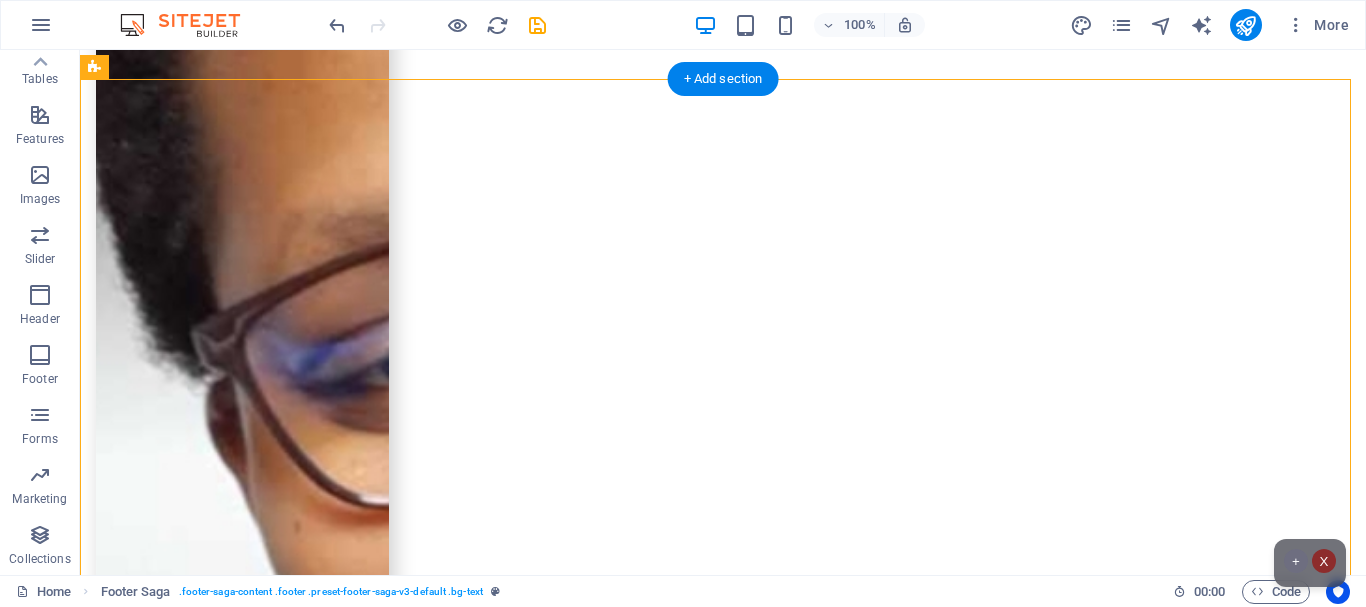 drag, startPoint x: 362, startPoint y: 319, endPoint x: 1021, endPoint y: 331, distance: 659.10925 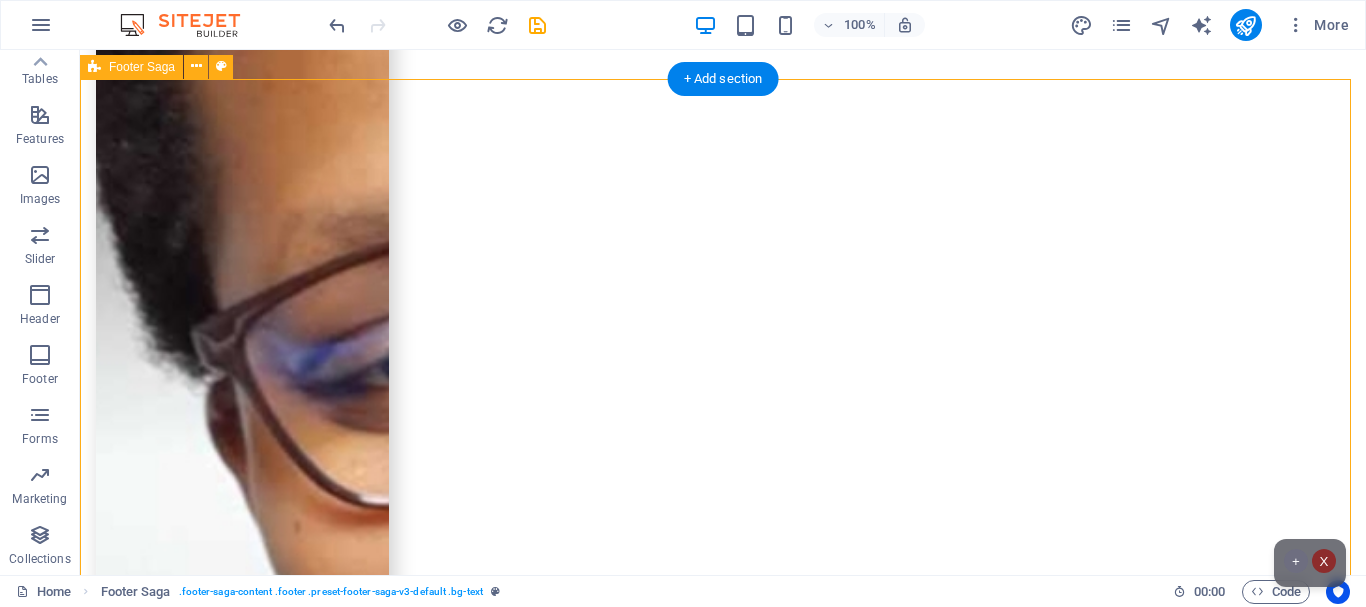 click on "No: [NUMBER] [STREET] [NUMBER] [STREET]. [CITY]. [POSTAL_CODE] [LEGAL_NOTICE] [PRIVACY_POLICY] [NAVIGATION] [HOME] [ABOUT_US] [SERVICES] [PROJECTS] [TEAM] [CONTACT] [SOCIAL_MEDIA] [FACEBOOK] [TWITTER] [INSTAGRAM]" at bounding box center [723, 6345] 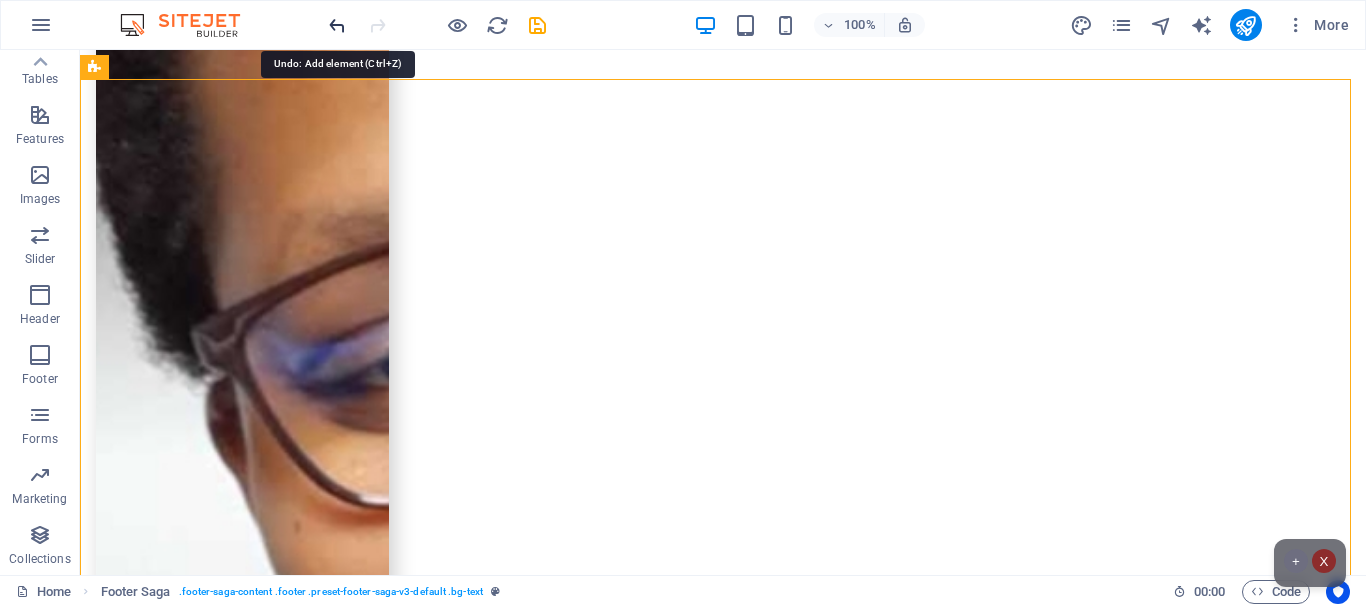 click at bounding box center (337, 25) 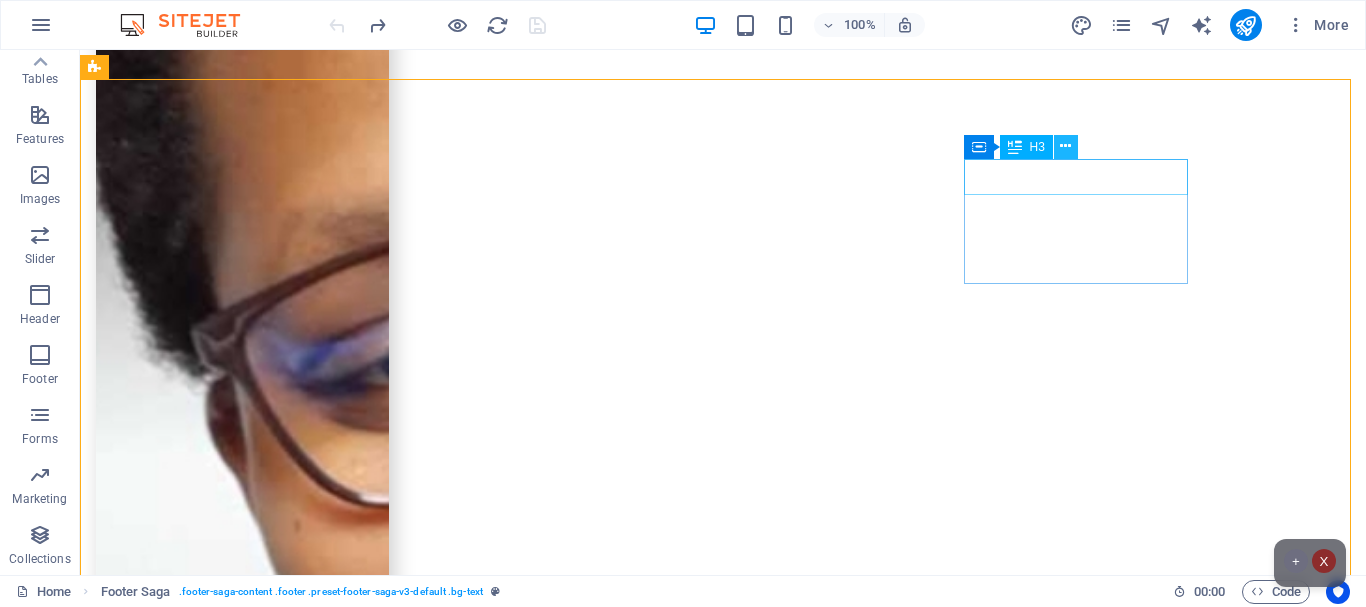 click at bounding box center (1065, 146) 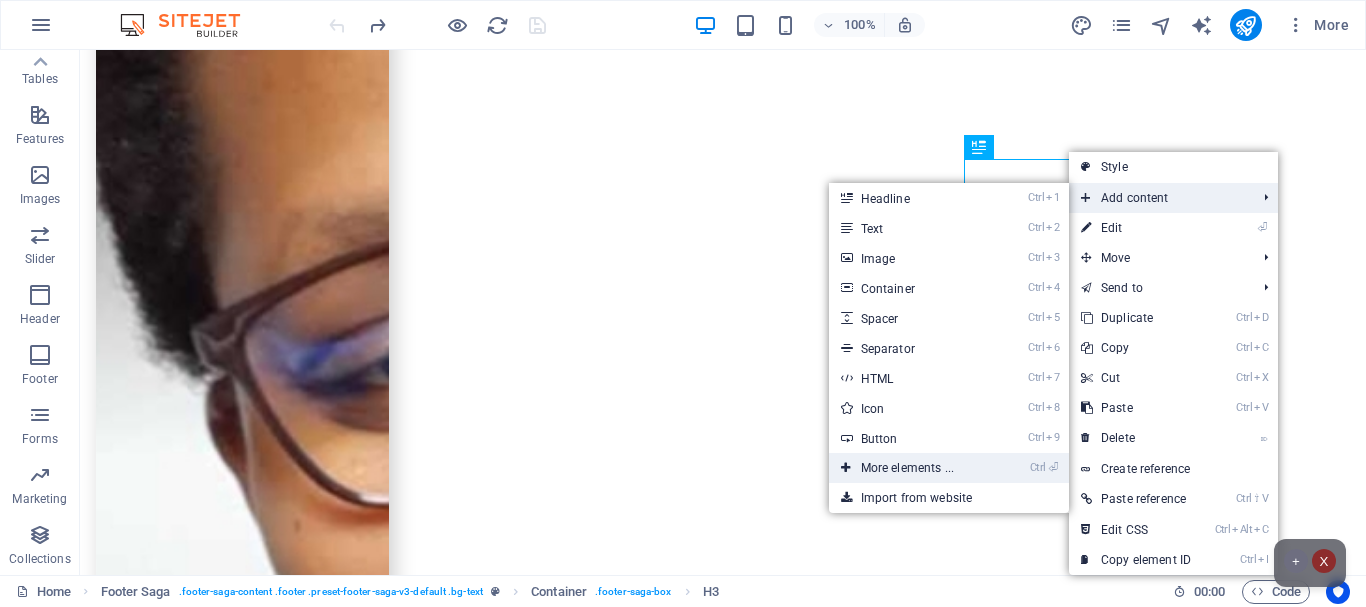 click on "Ctrl ⏎  More elements ..." at bounding box center [911, 468] 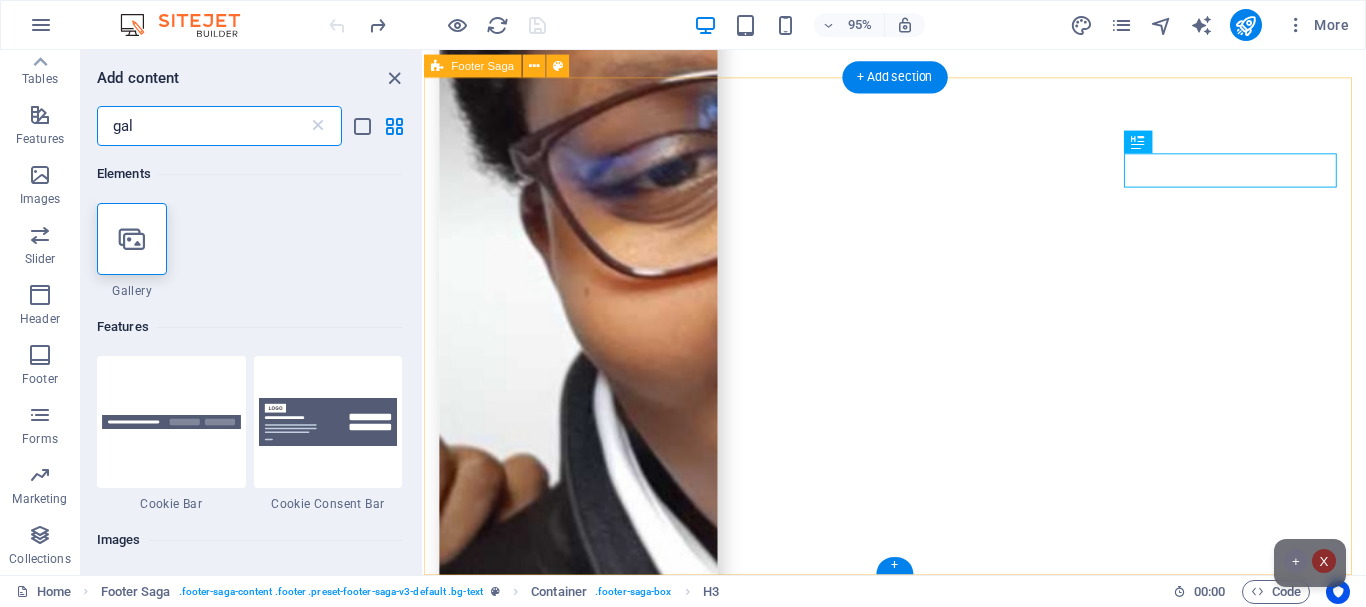 scroll, scrollTop: 8531, scrollLeft: 0, axis: vertical 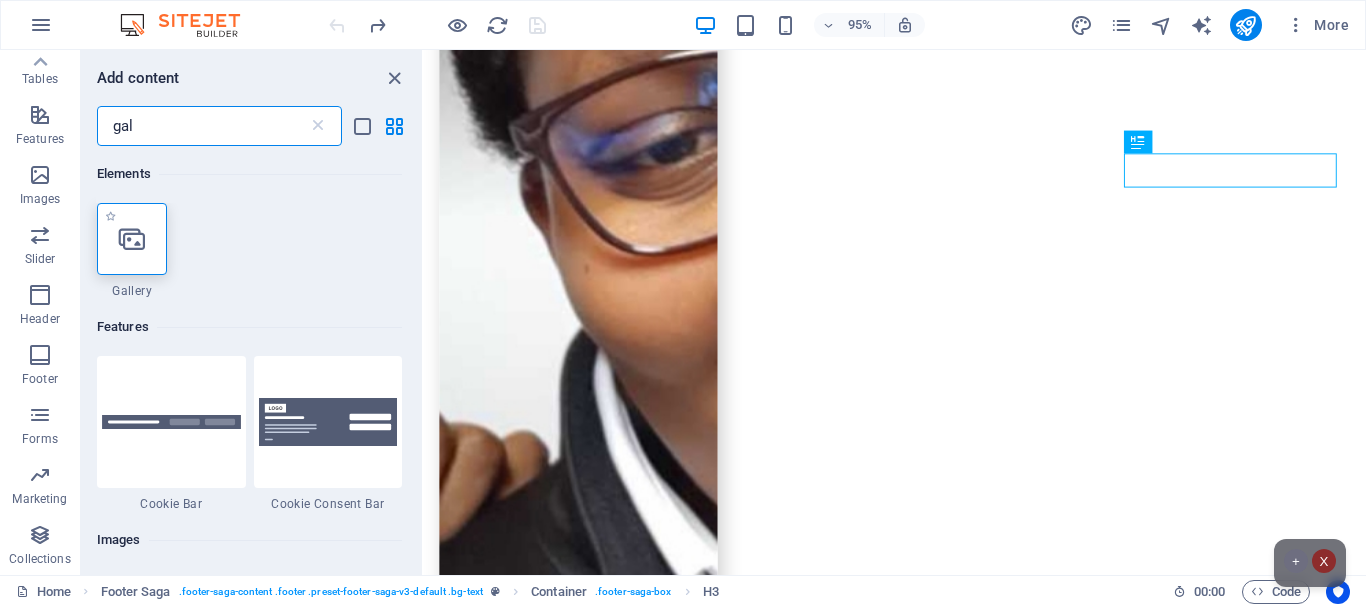 click at bounding box center (132, 239) 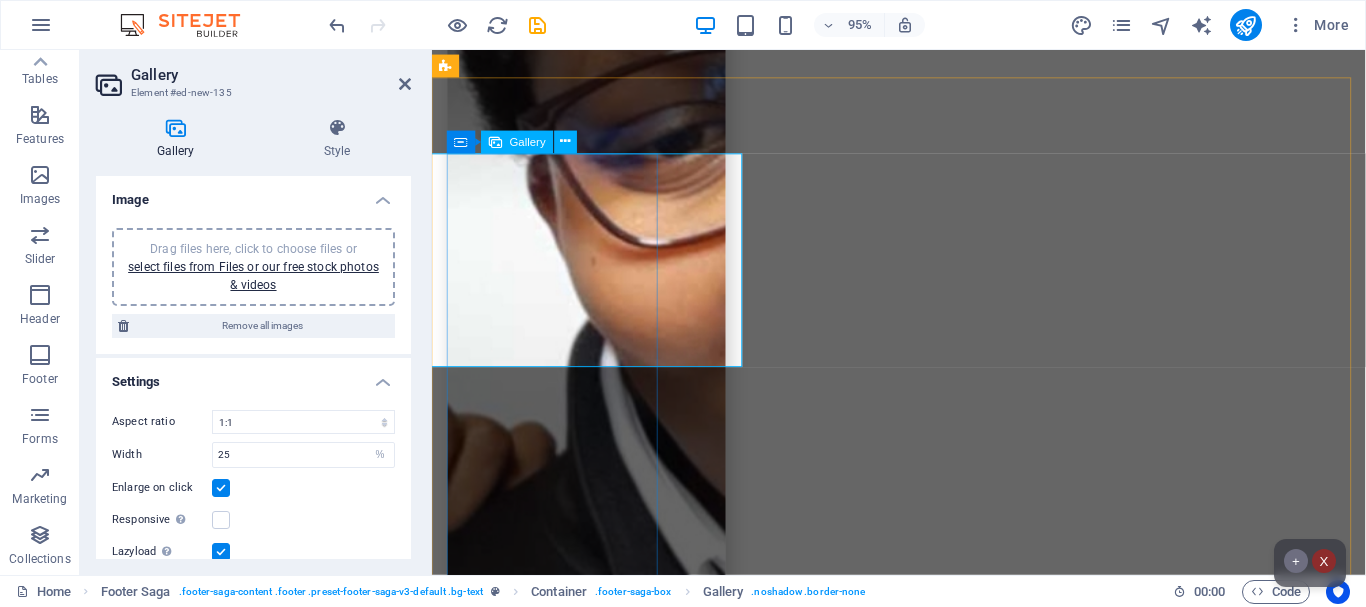 scroll, scrollTop: 8510, scrollLeft: 0, axis: vertical 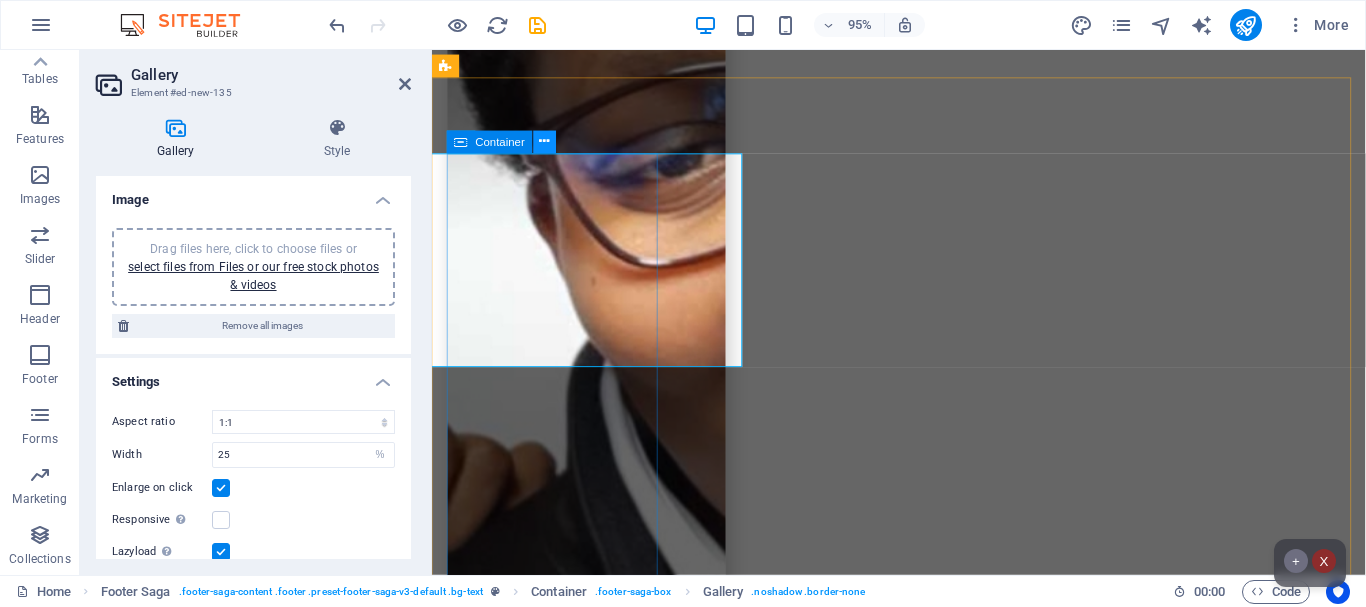 click at bounding box center [545, 142] 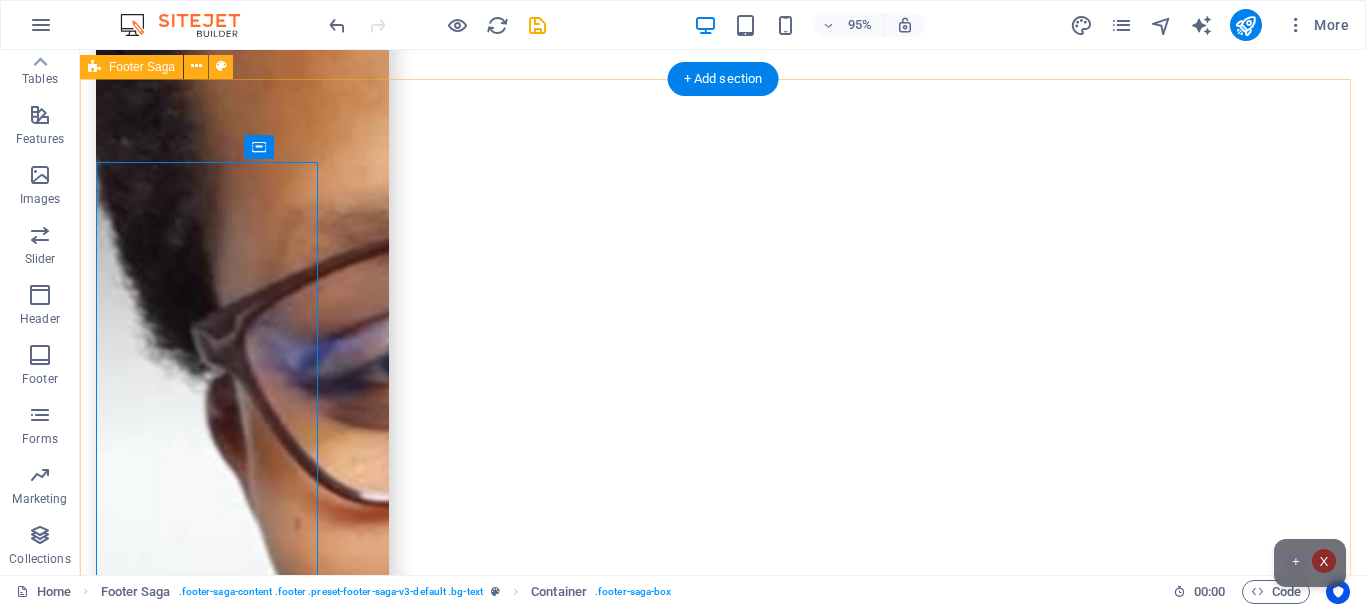 scroll, scrollTop: 8507, scrollLeft: 0, axis: vertical 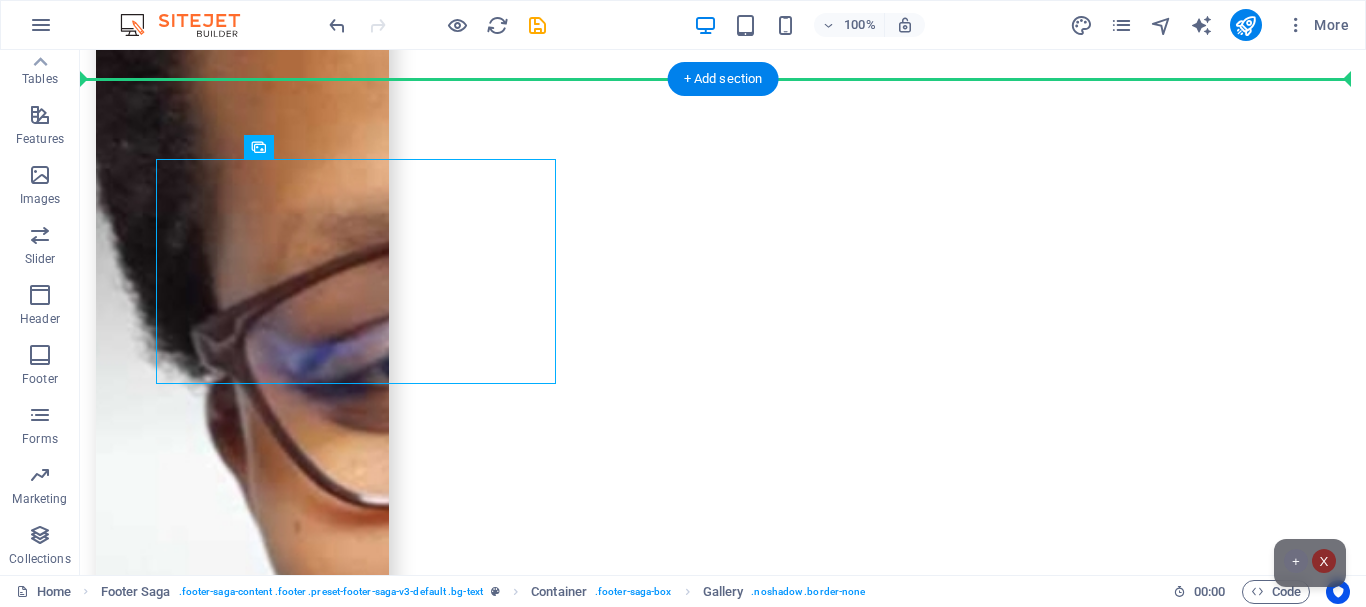 drag, startPoint x: 376, startPoint y: 212, endPoint x: 1017, endPoint y: 355, distance: 656.7572 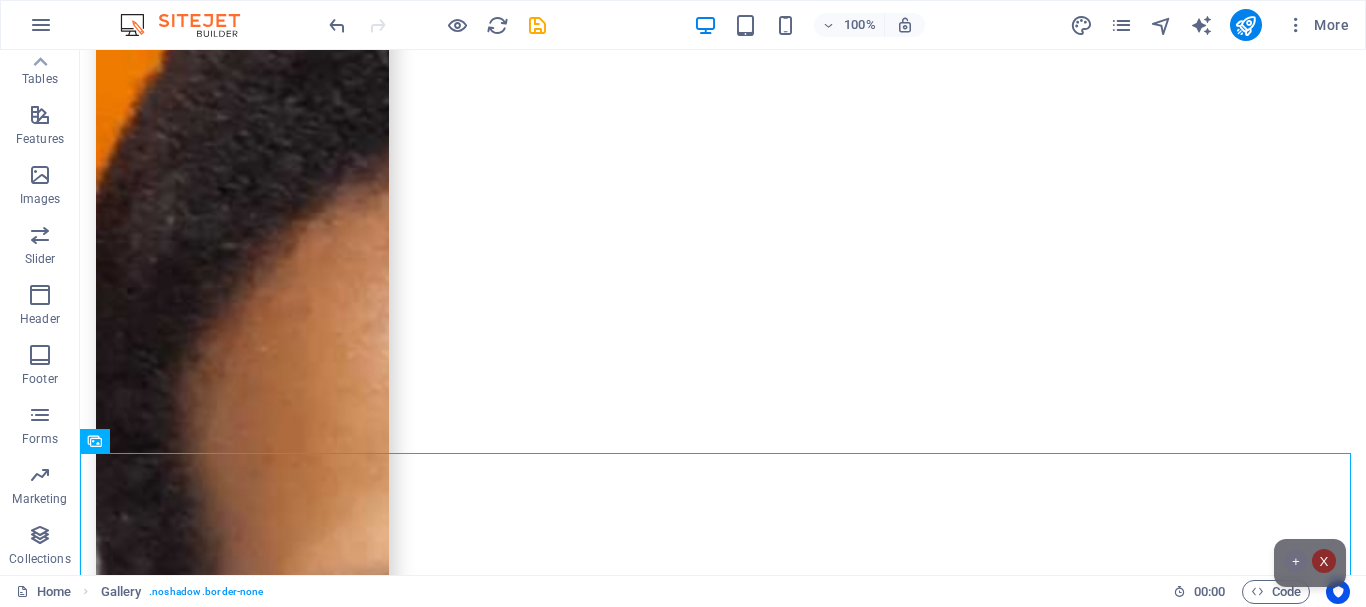 scroll, scrollTop: 8132, scrollLeft: 0, axis: vertical 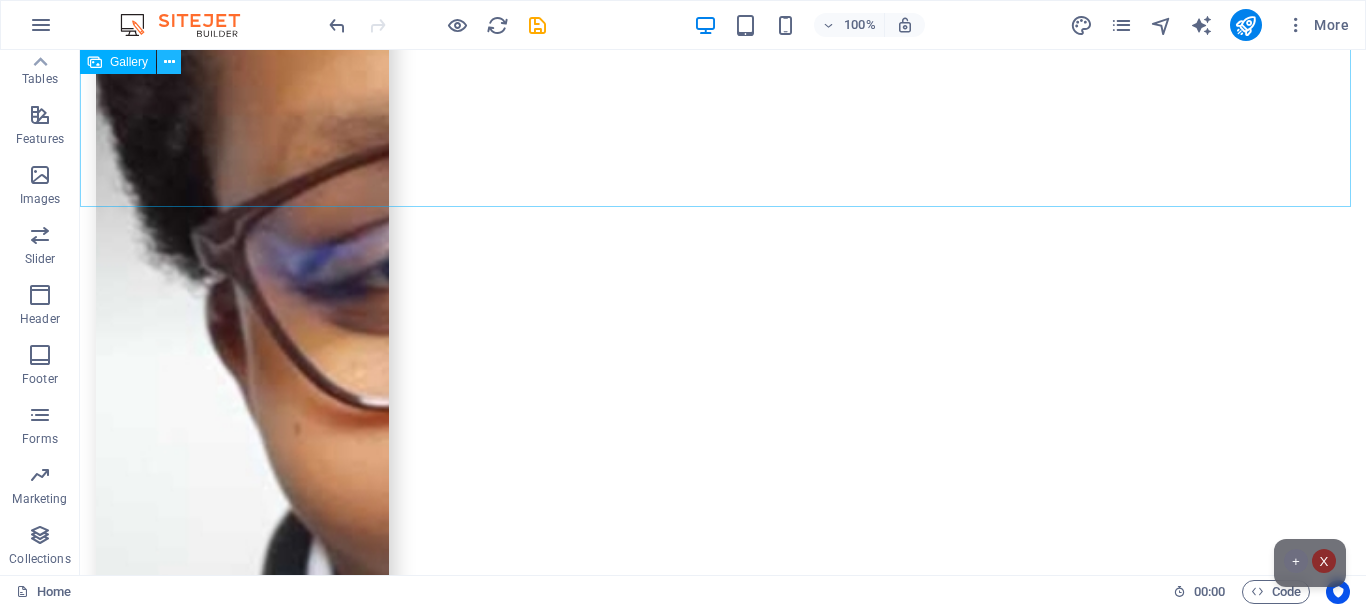click at bounding box center [169, 62] 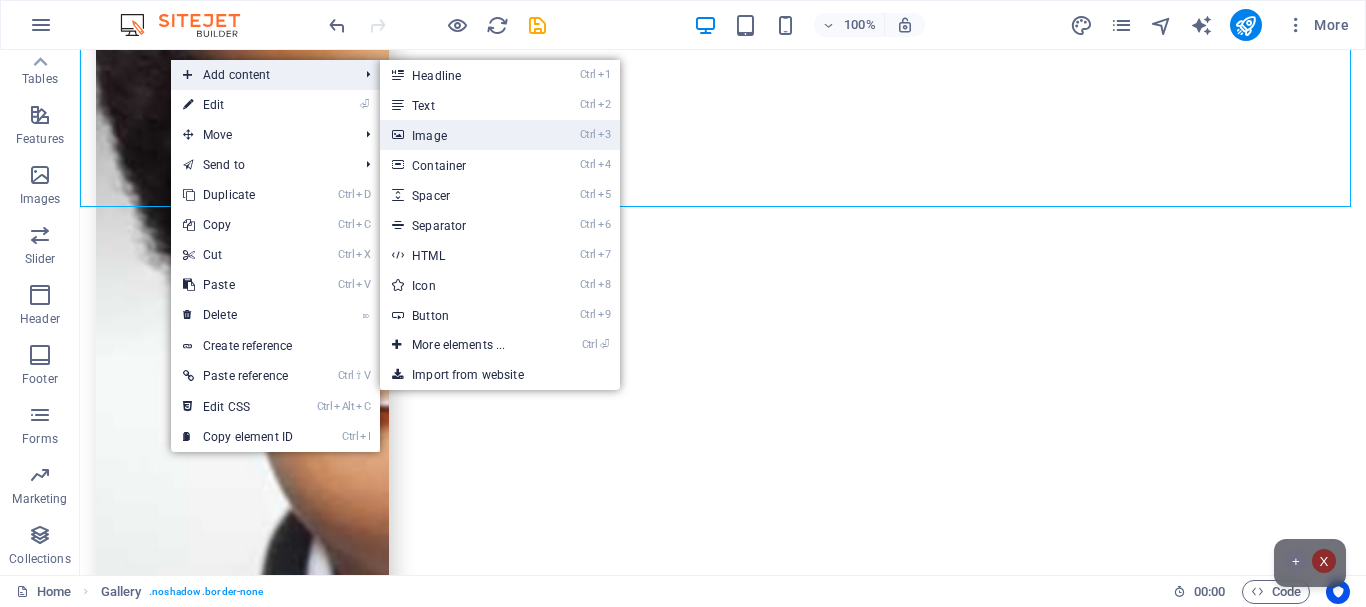 click on "Ctrl 3  Image" at bounding box center (462, 135) 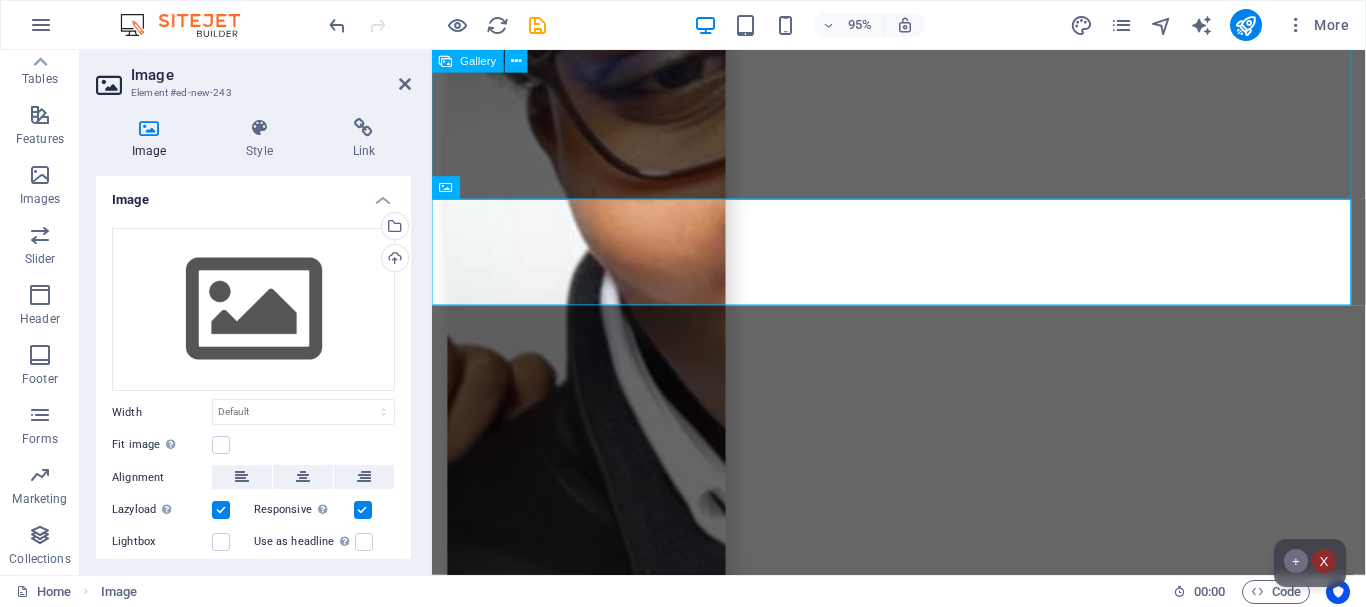 scroll, scrollTop: 8607, scrollLeft: 0, axis: vertical 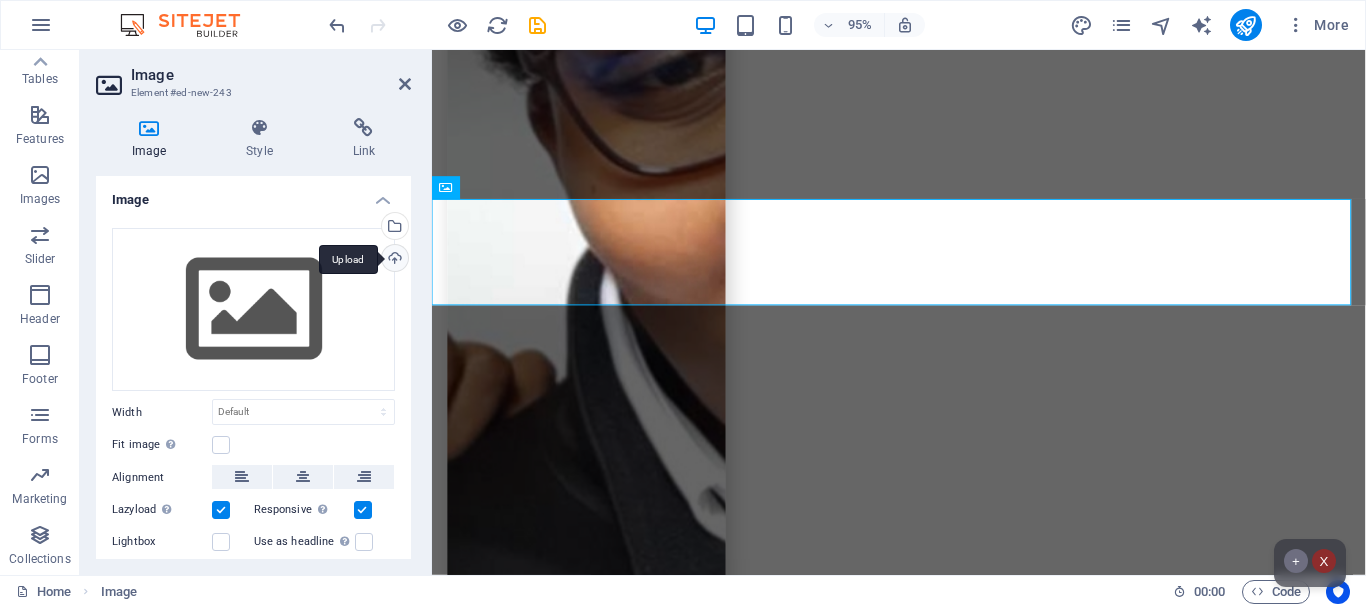 click on "Upload" at bounding box center (393, 260) 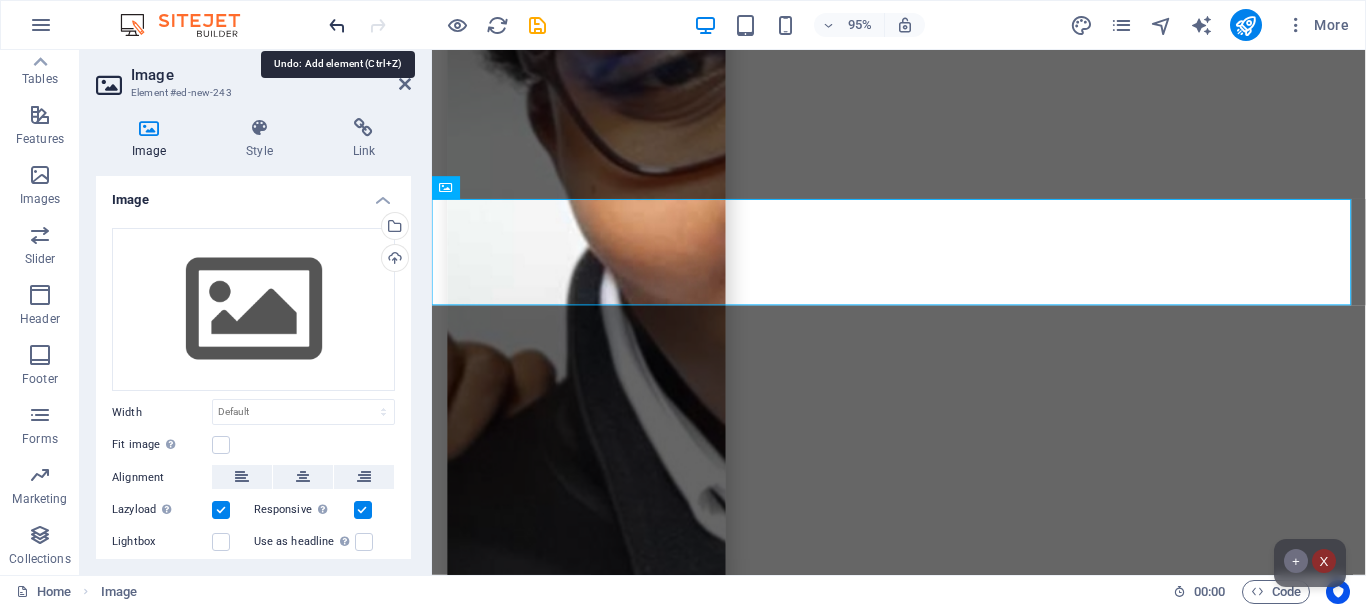 click at bounding box center (337, 25) 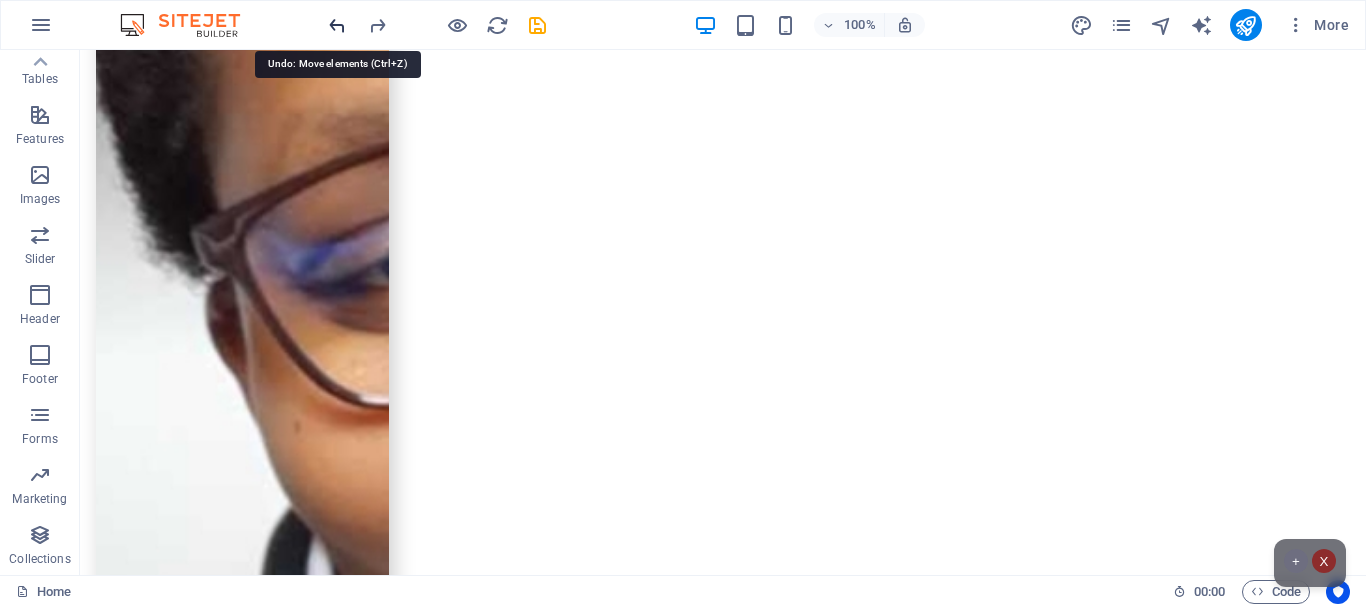 scroll, scrollTop: 8604, scrollLeft: 0, axis: vertical 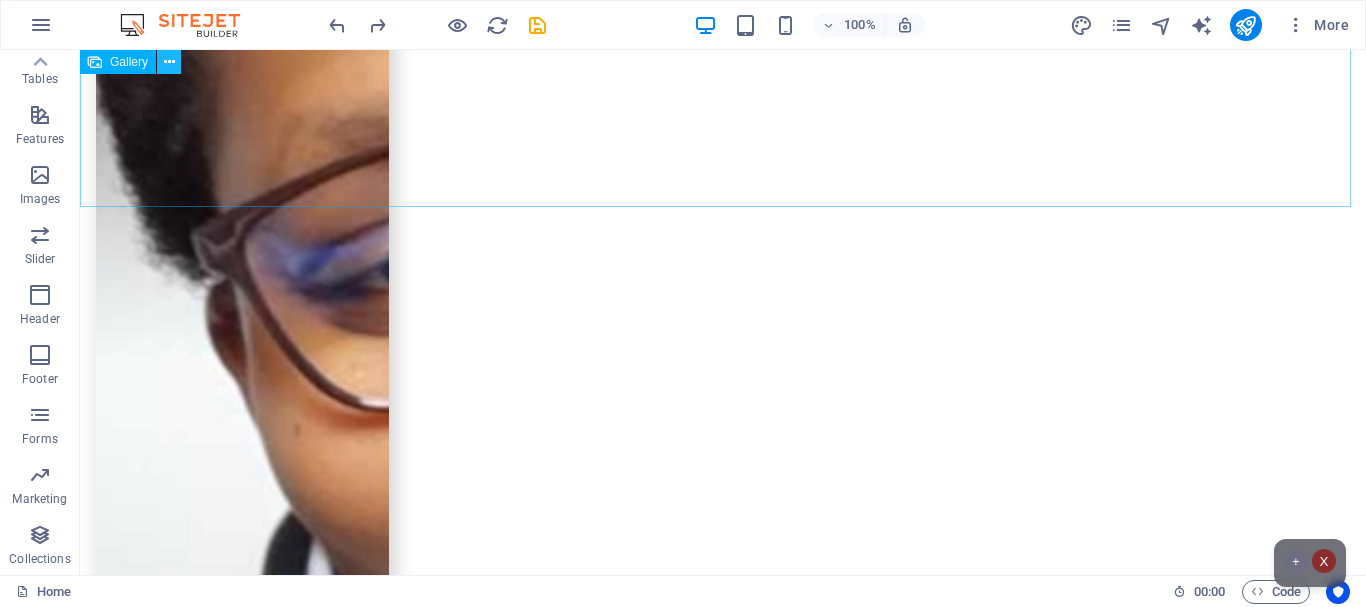 click at bounding box center (169, 62) 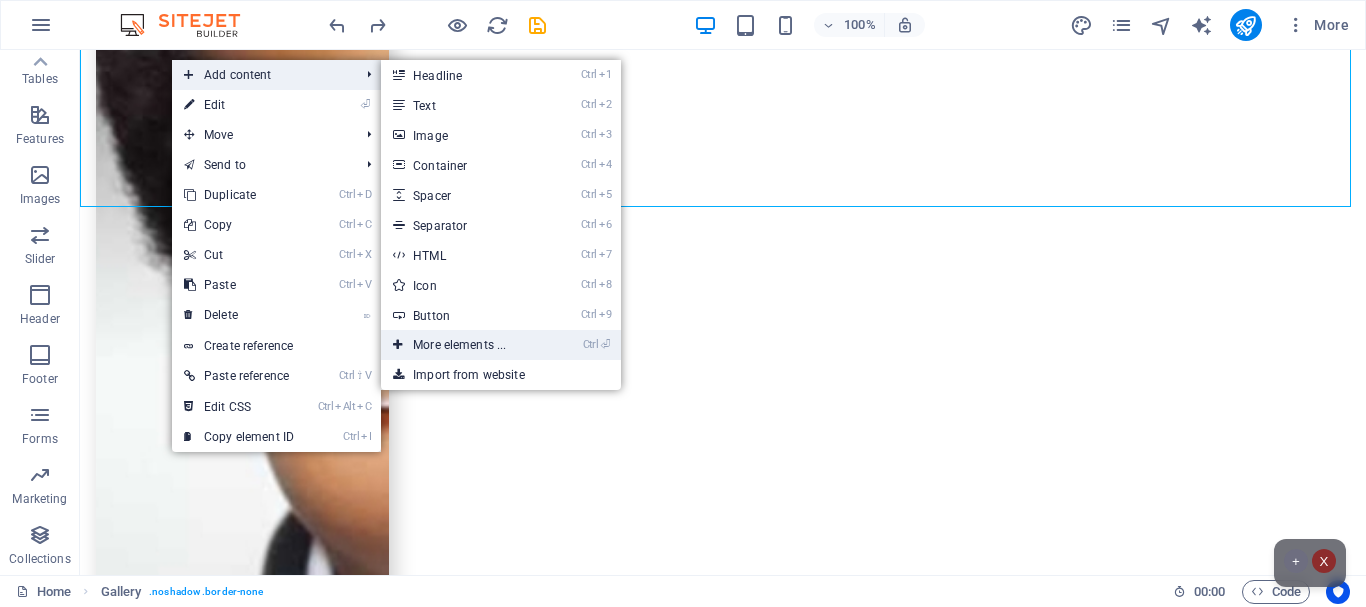 click on "Ctrl ⏎  More elements ..." at bounding box center [463, 345] 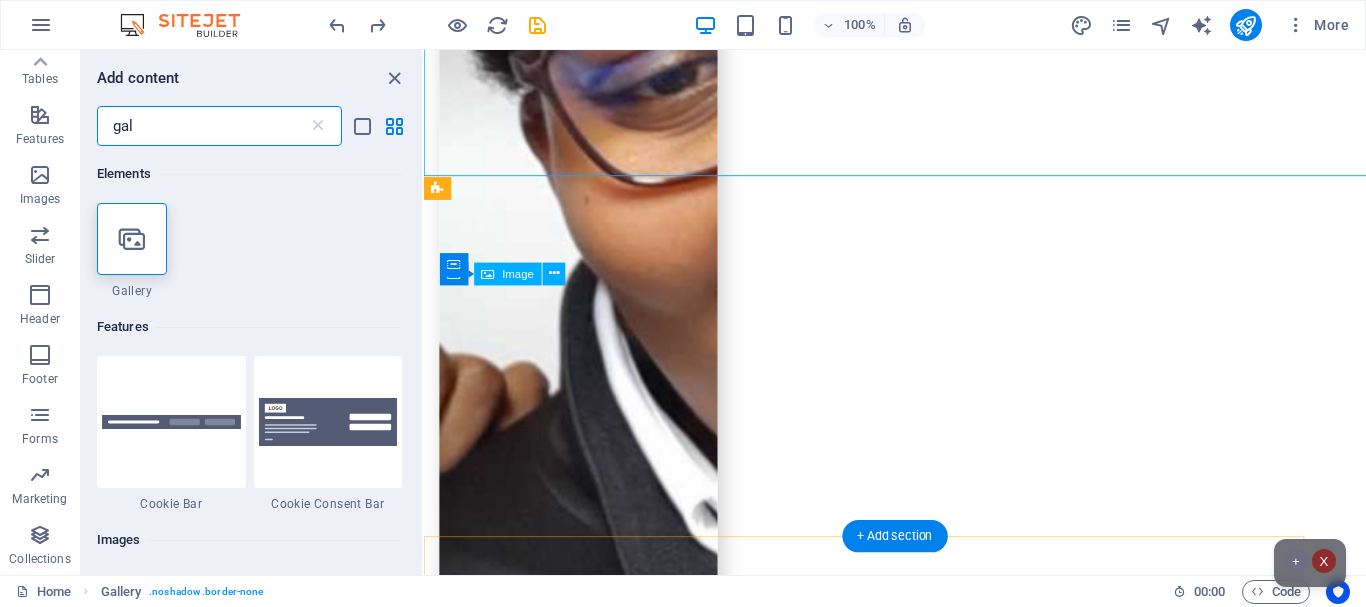 scroll, scrollTop: 8628, scrollLeft: 0, axis: vertical 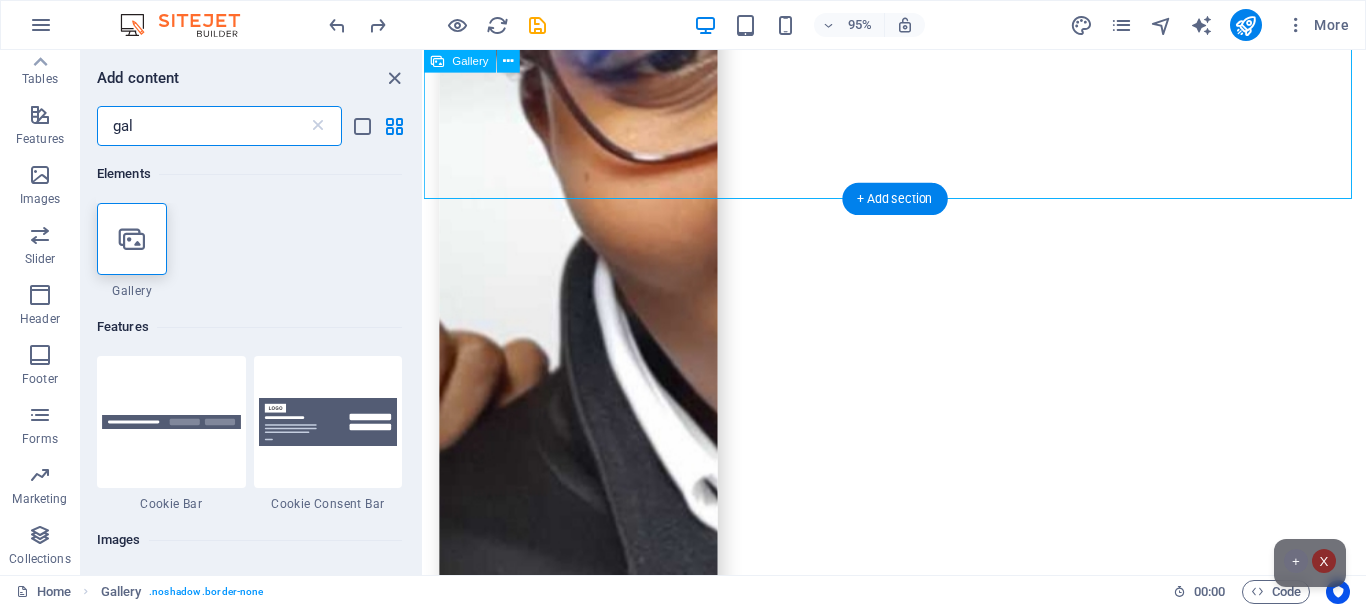 click at bounding box center (624, 4844) 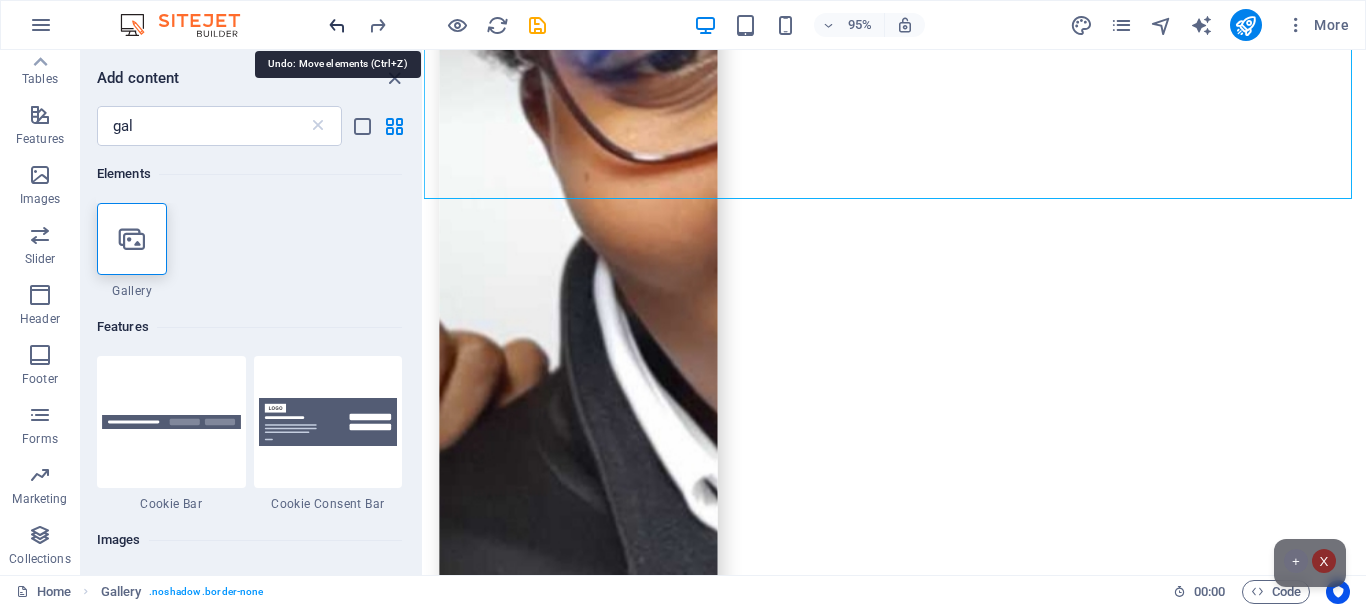 click at bounding box center [337, 25] 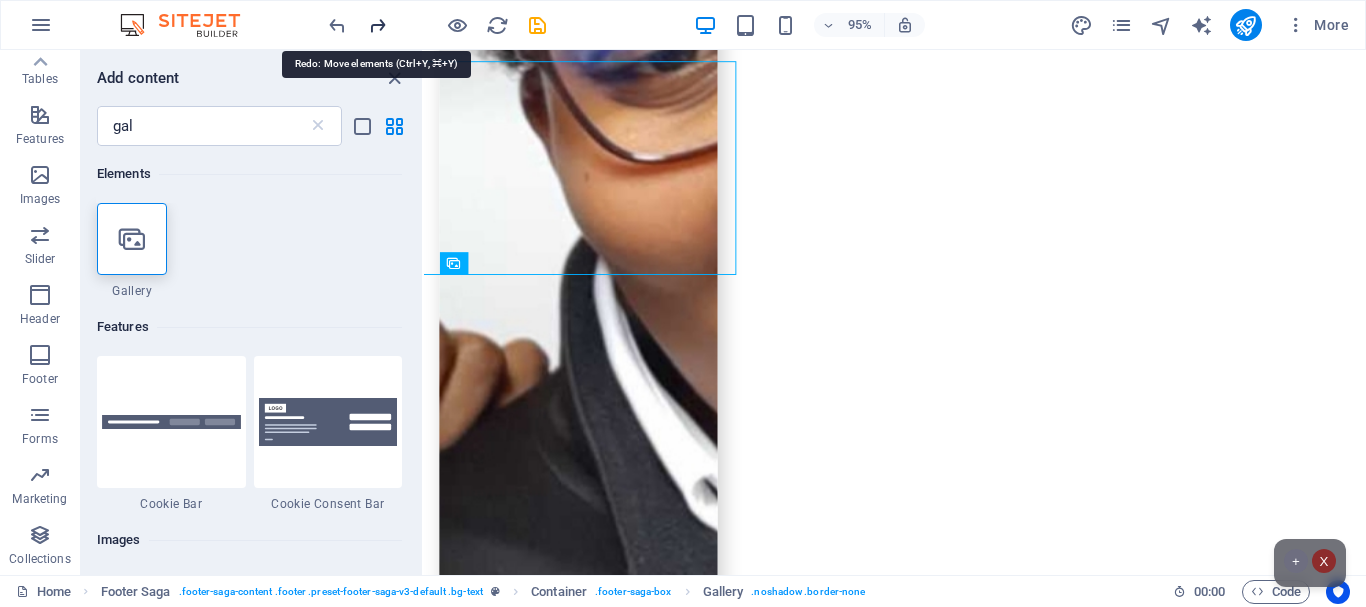 click at bounding box center [377, 25] 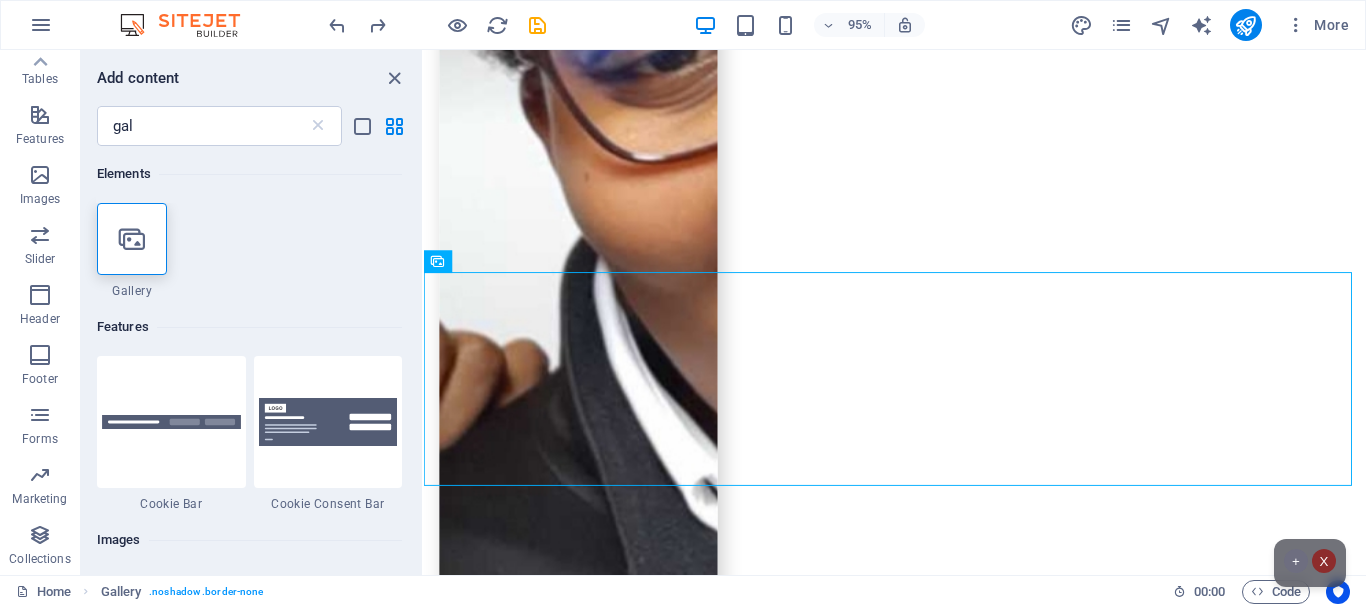 scroll, scrollTop: 8326, scrollLeft: 0, axis: vertical 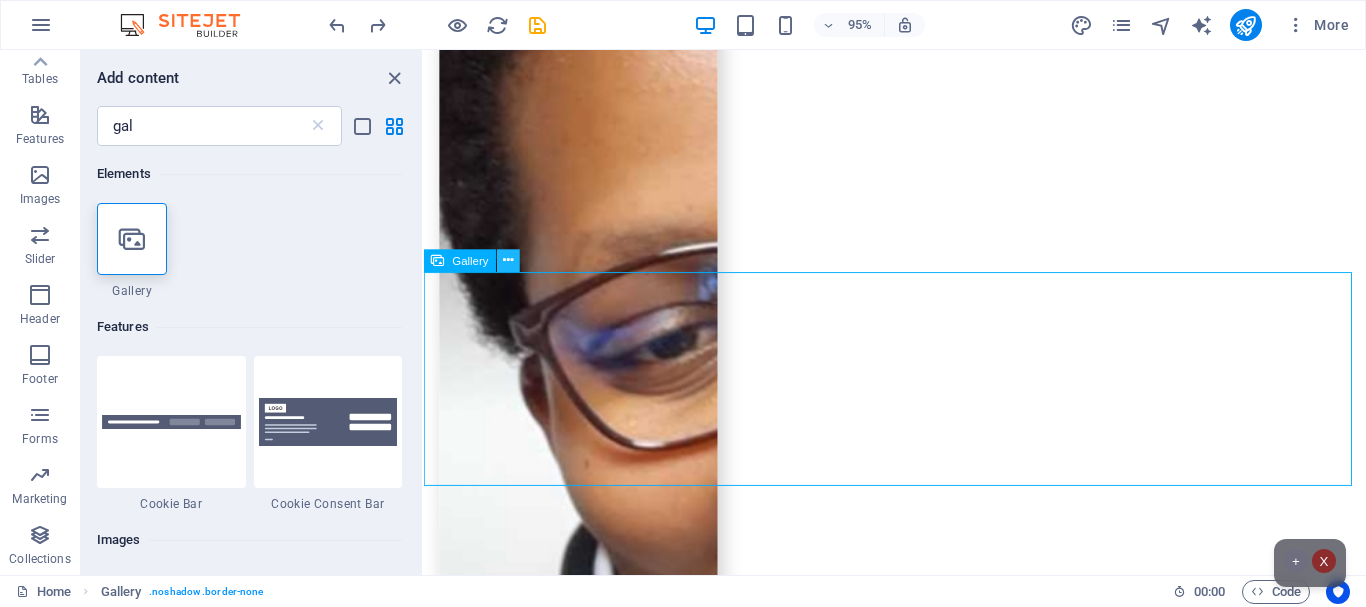 click at bounding box center (508, 261) 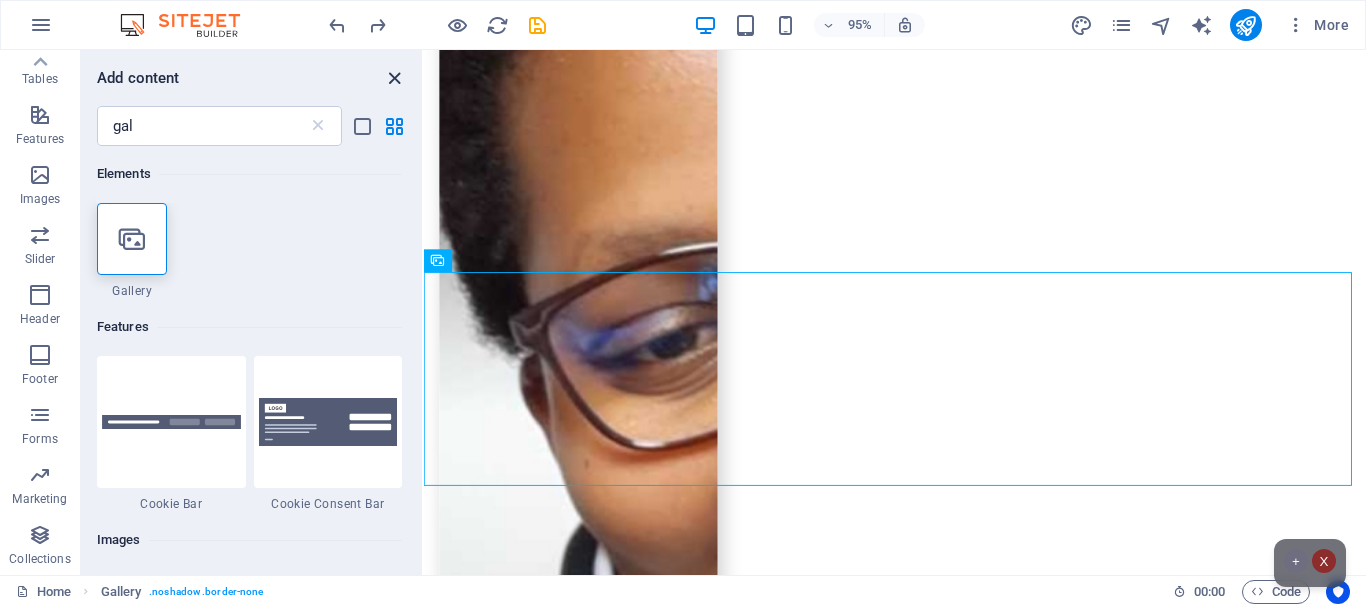 click at bounding box center [394, 78] 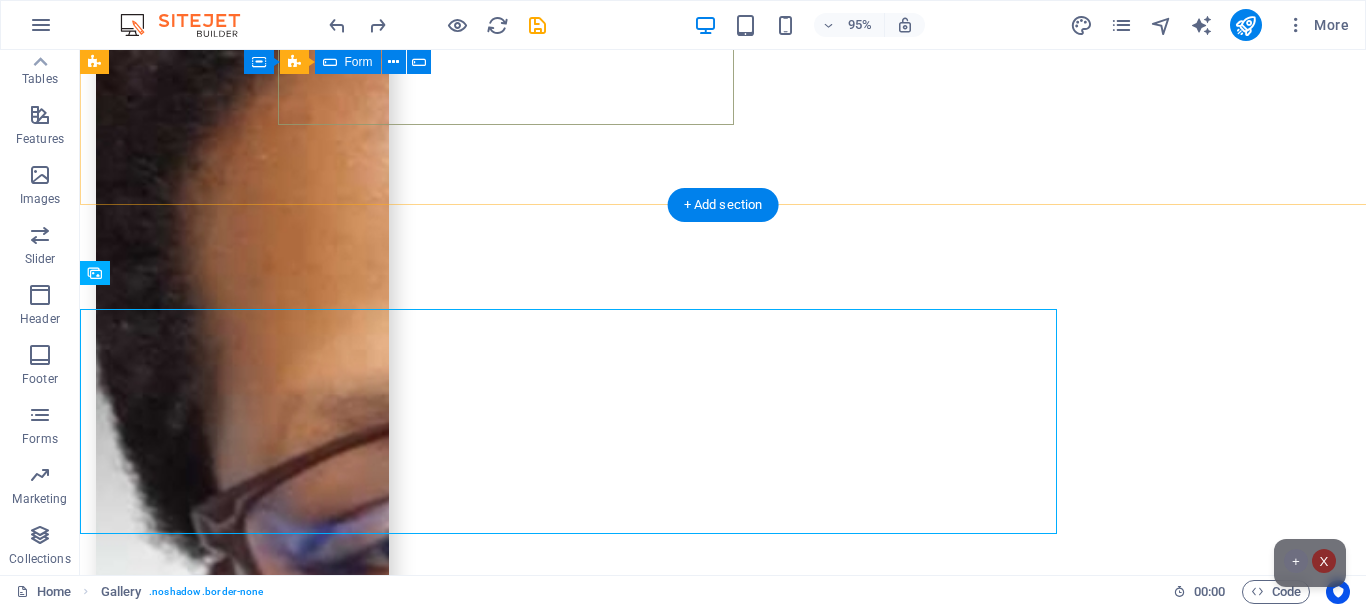 scroll, scrollTop: 8301, scrollLeft: 0, axis: vertical 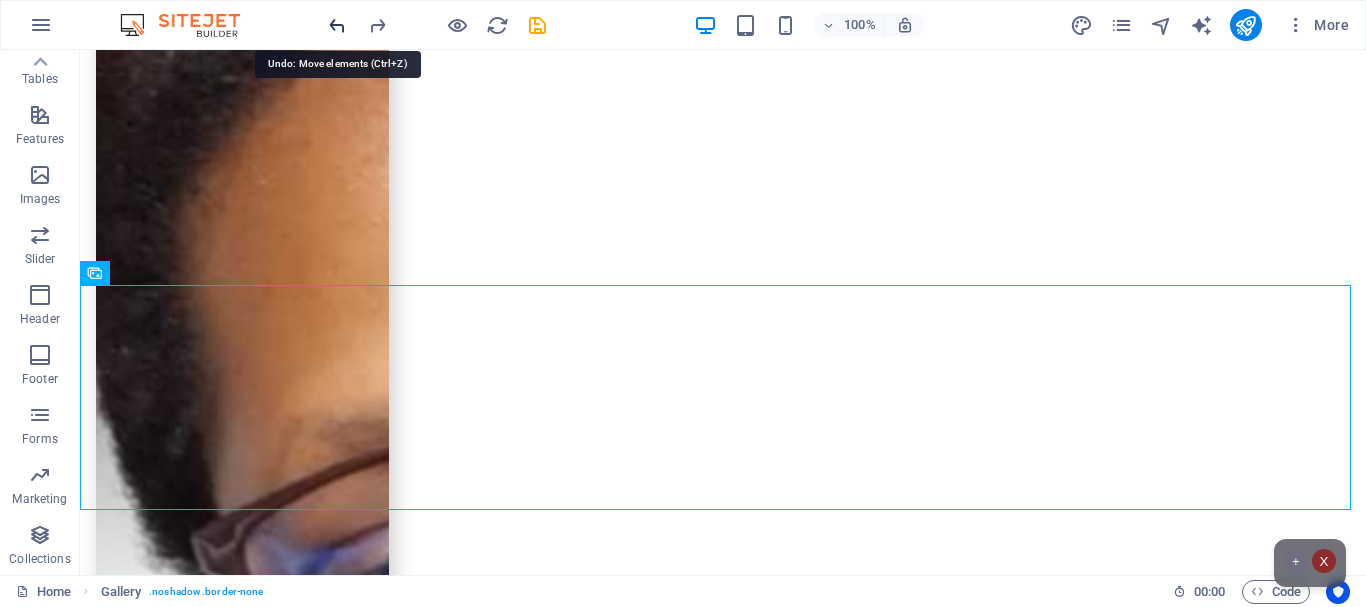 click at bounding box center [337, 25] 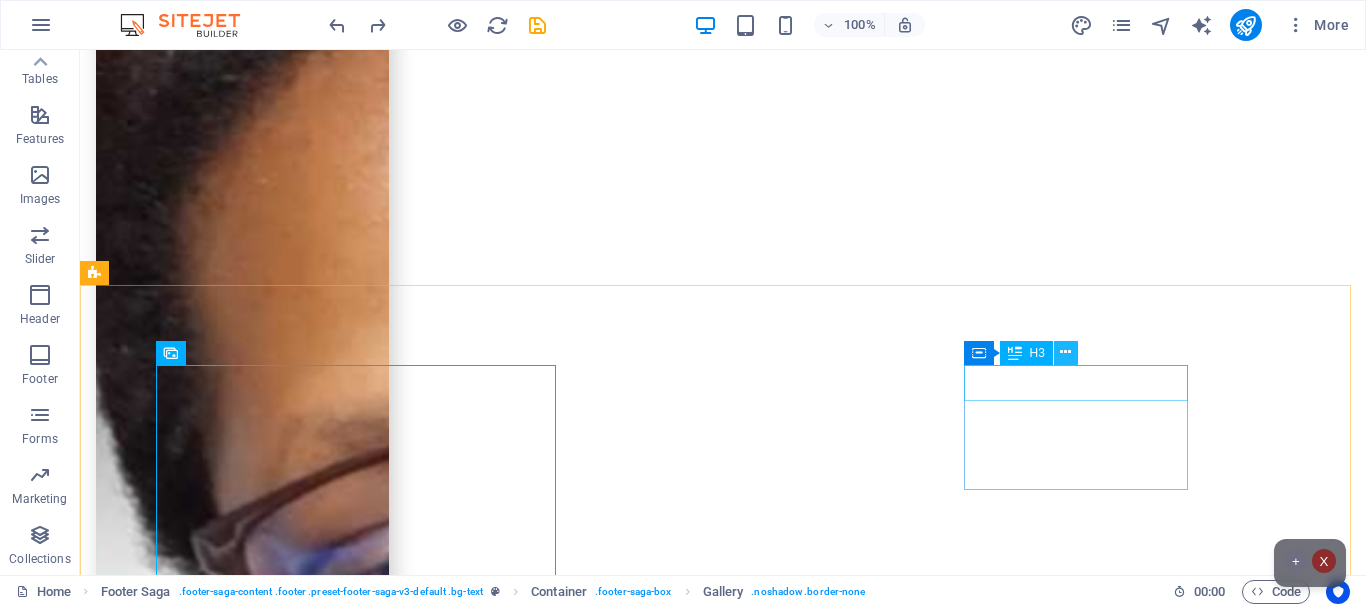 click at bounding box center [1065, 352] 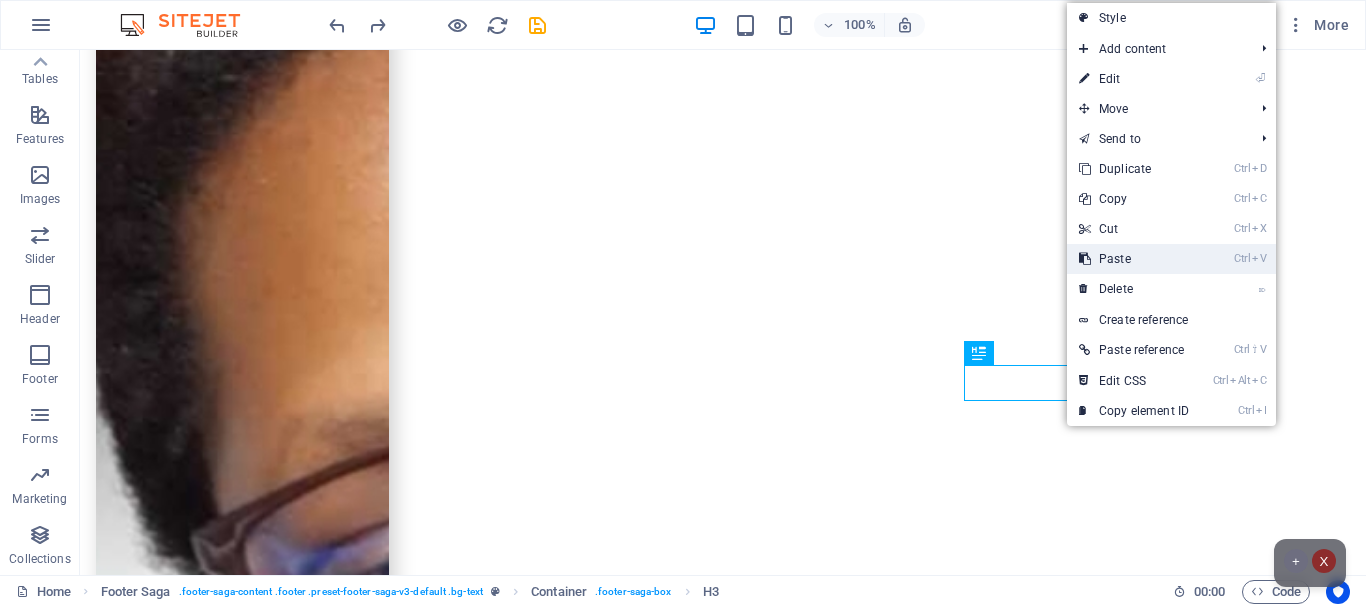 click on "Ctrl V  Paste" at bounding box center [1134, 259] 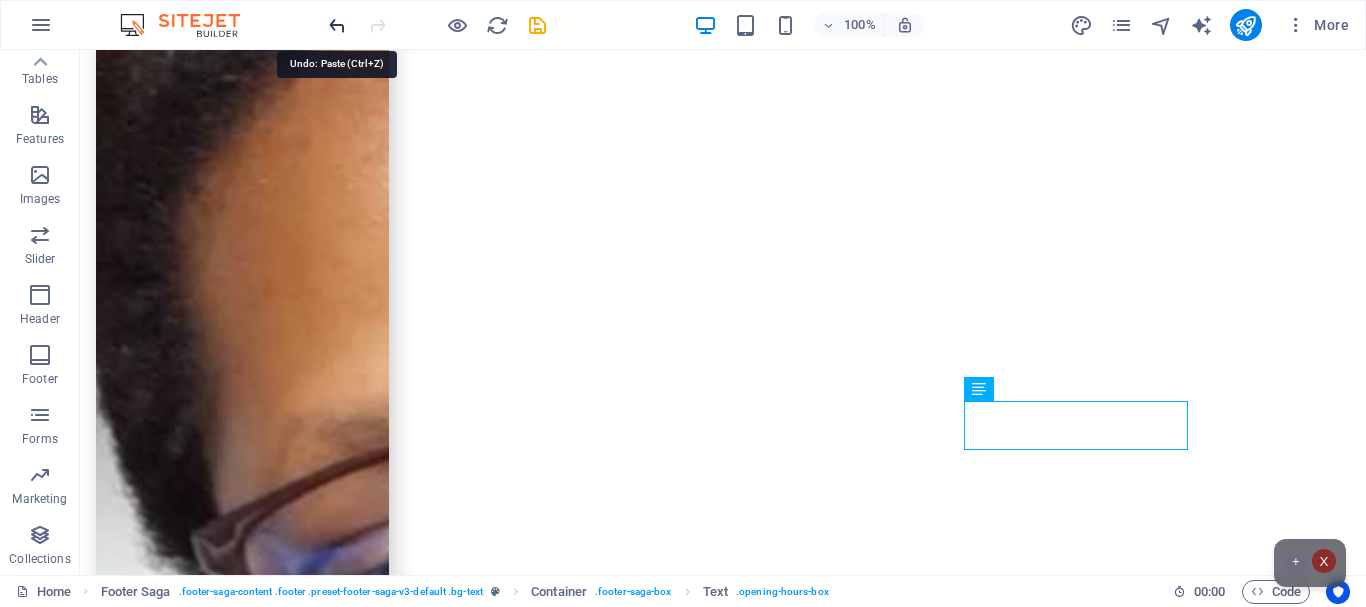 click at bounding box center (337, 25) 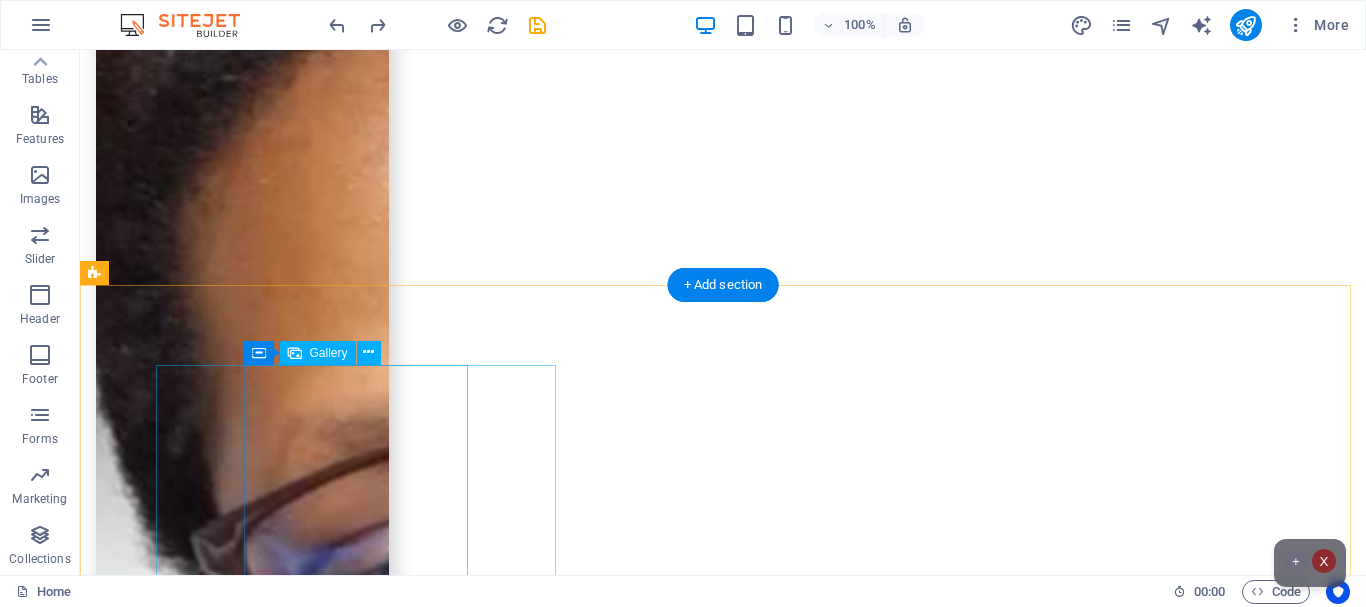 click at bounding box center (296, 5849) 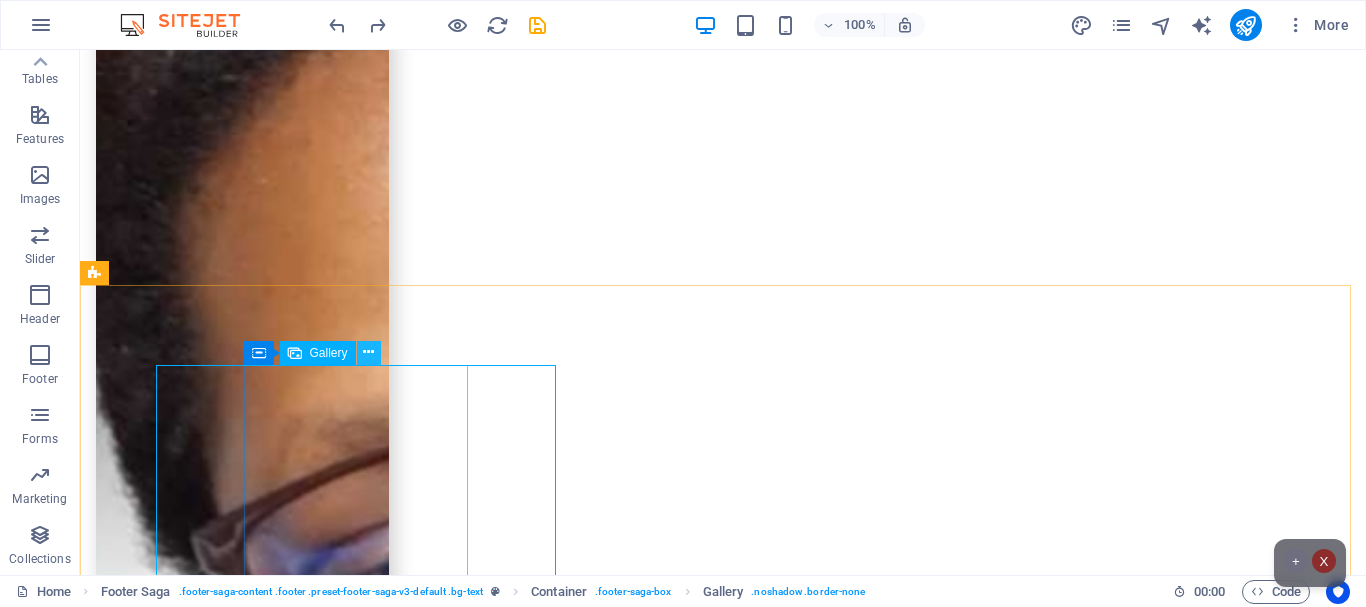 click at bounding box center (369, 353) 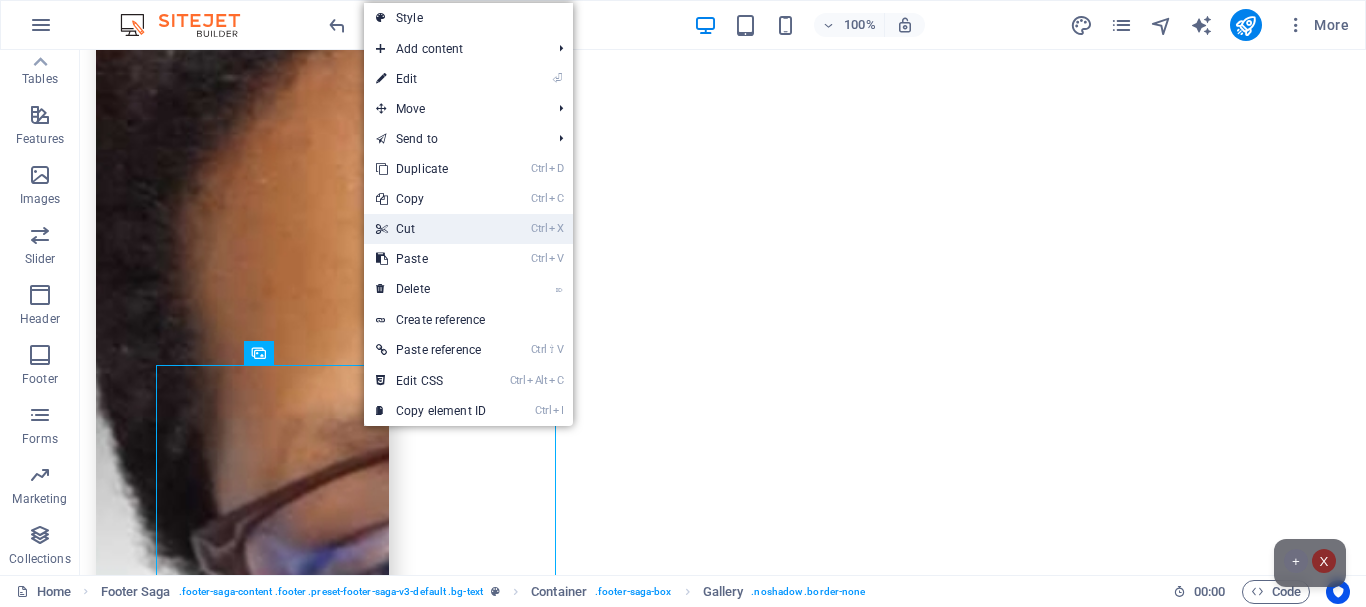 click on "Ctrl X  Cut" at bounding box center [431, 229] 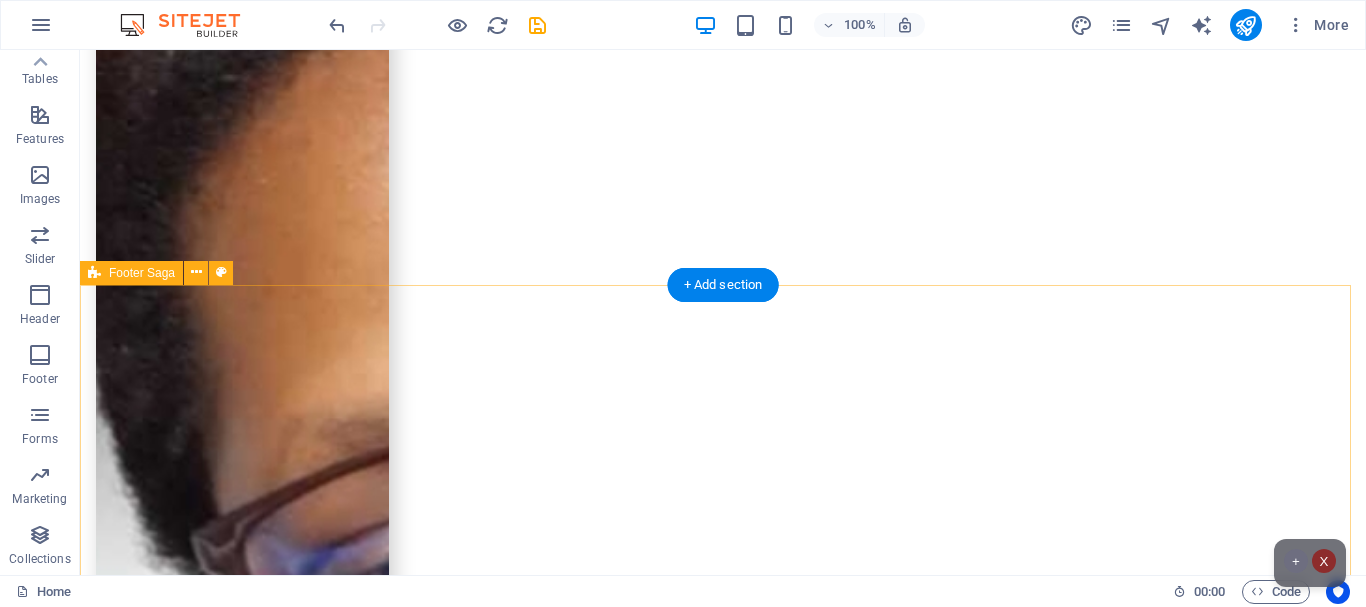 click on "No: [NUMBER] [STREET] [NUMBER] [STREET]. [CITY]. [POSTAL_CODE] [LEGAL_NOTICE] [PRIVACY_POLICY] [NAVIGATION] [HOME] [ABOUT_US] [SERVICES] [PROJECTS] [TEAM] [CONTACT] [SOCIAL_MEDIA] [FACEBOOK] [TWITTER] [INSTAGRAM]" at bounding box center (723, 6438) 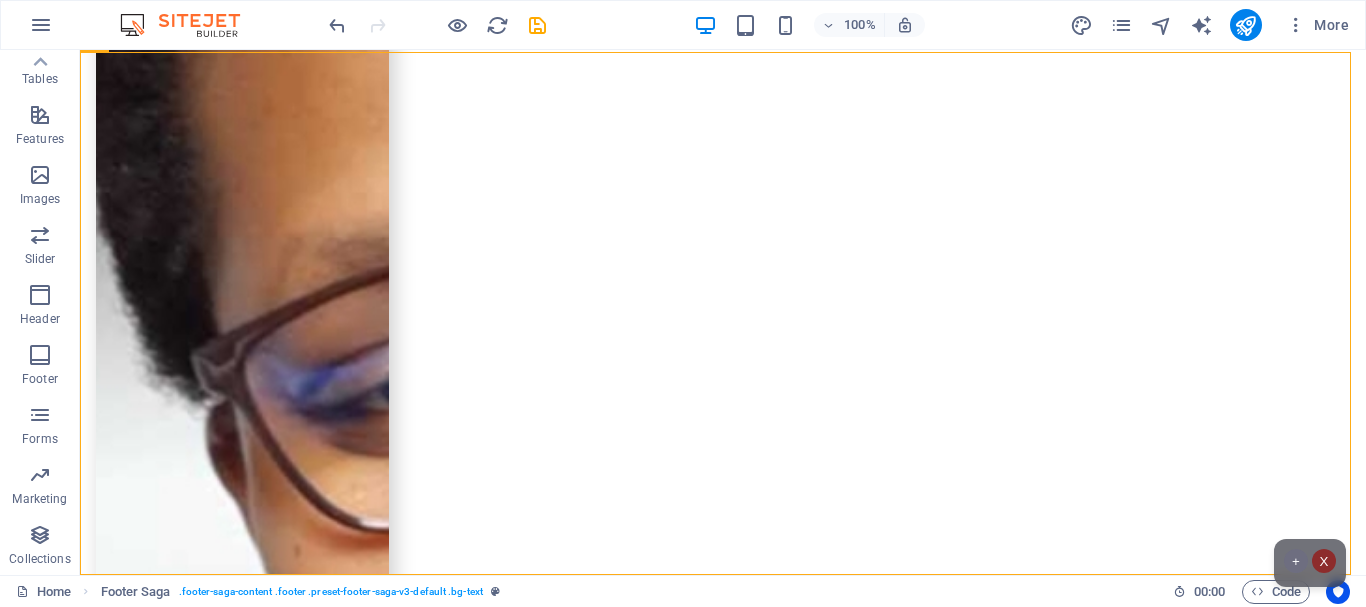 scroll, scrollTop: 8534, scrollLeft: 0, axis: vertical 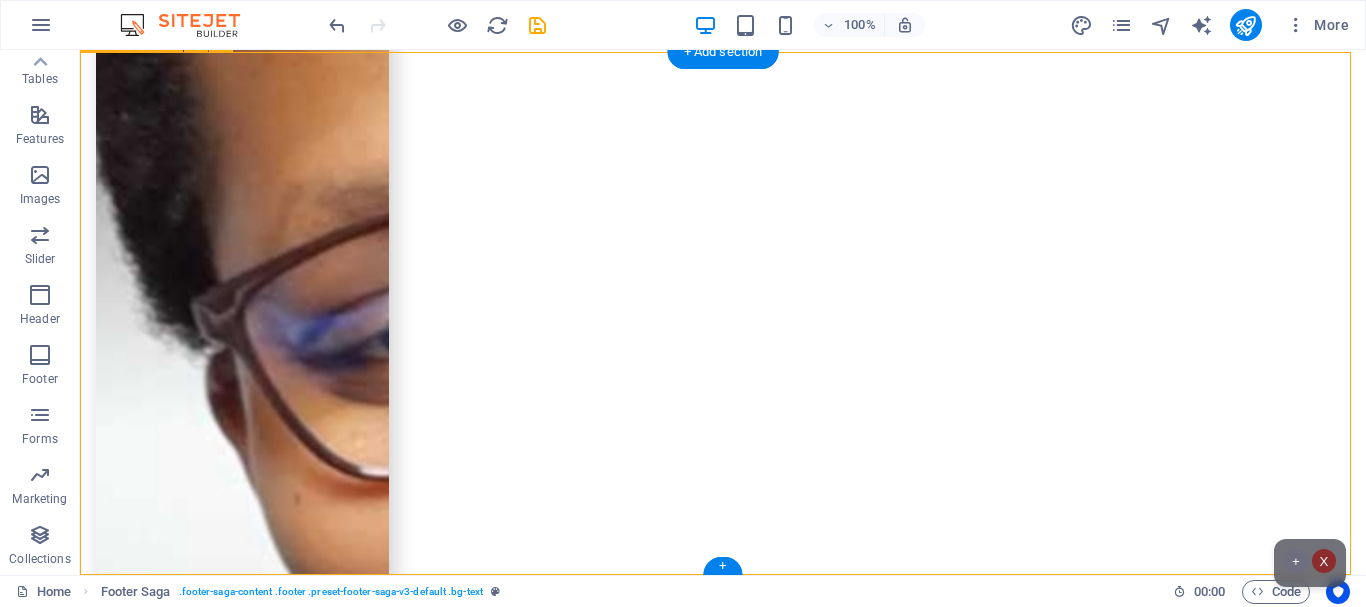 click on "No: [NUMBER] [STREET] [NUMBER] [STREET]. [CITY]. [POSTAL_CODE] [LEGAL_NOTICE] [PRIVACY_POLICY] [NAVIGATION] [HOME] [ABOUT_US] [SERVICES] [PROJECTS] [TEAM] [CONTACT] [SOCIAL_MEDIA] [FACEBOOK] [TWITTER] [INSTAGRAM]" at bounding box center [723, 6205] 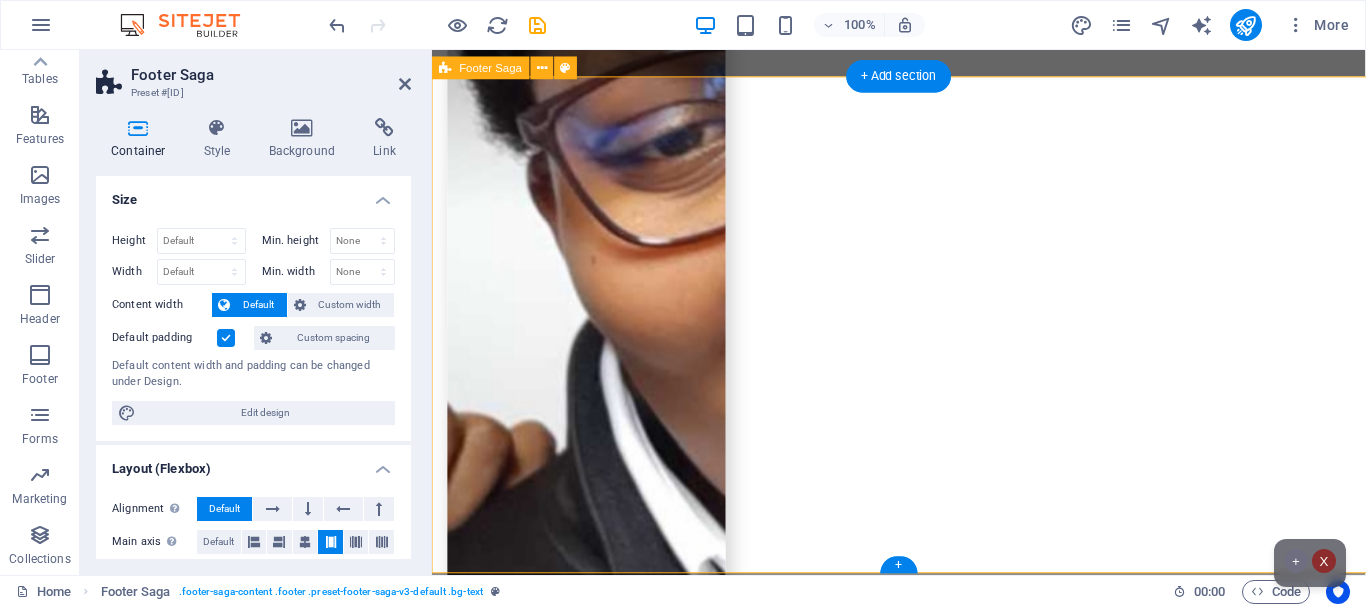 scroll, scrollTop: 8508, scrollLeft: 0, axis: vertical 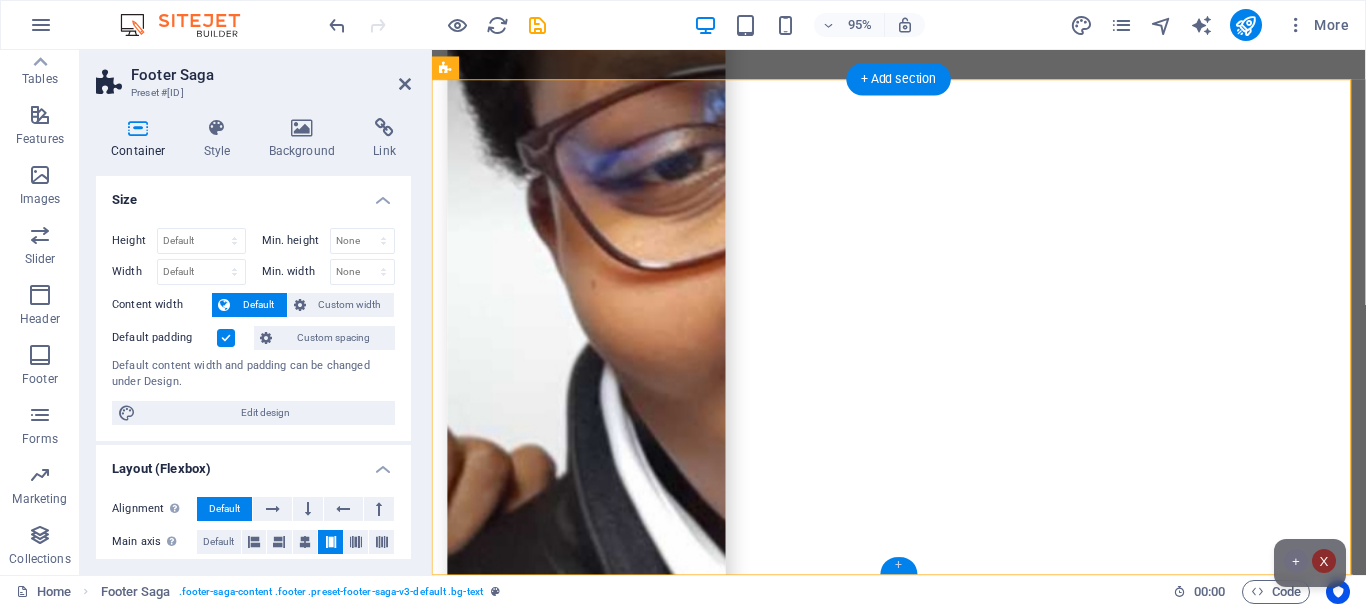 click on "+" at bounding box center [898, 565] 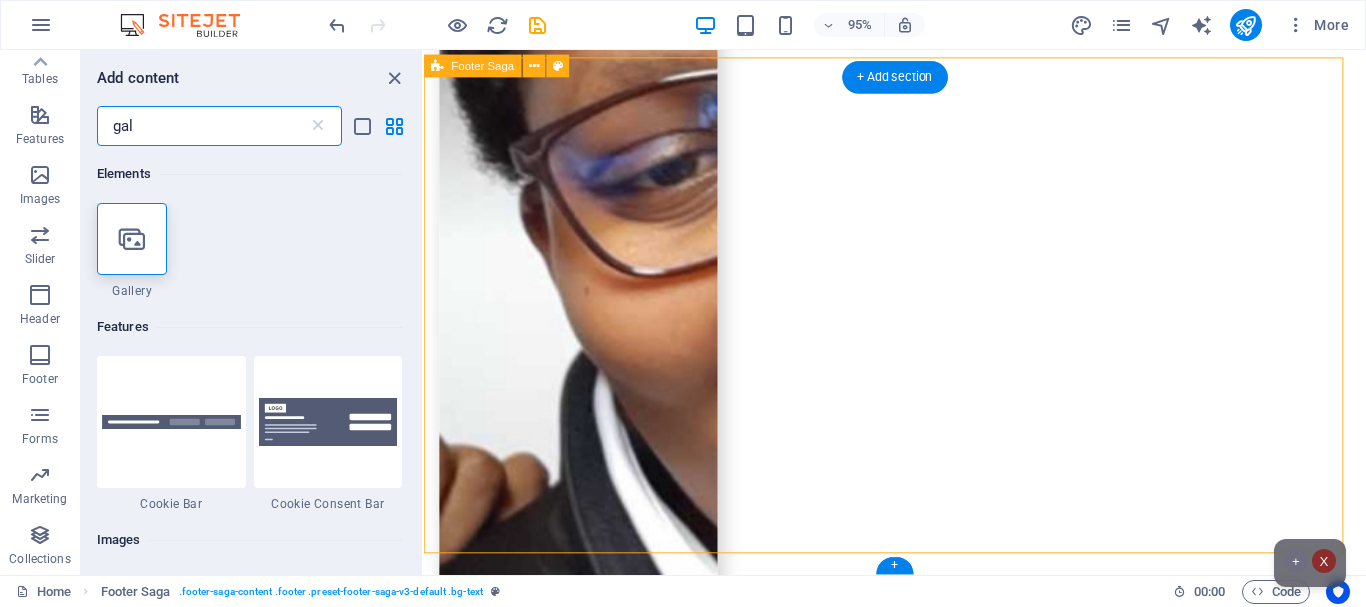 scroll, scrollTop: 8531, scrollLeft: 0, axis: vertical 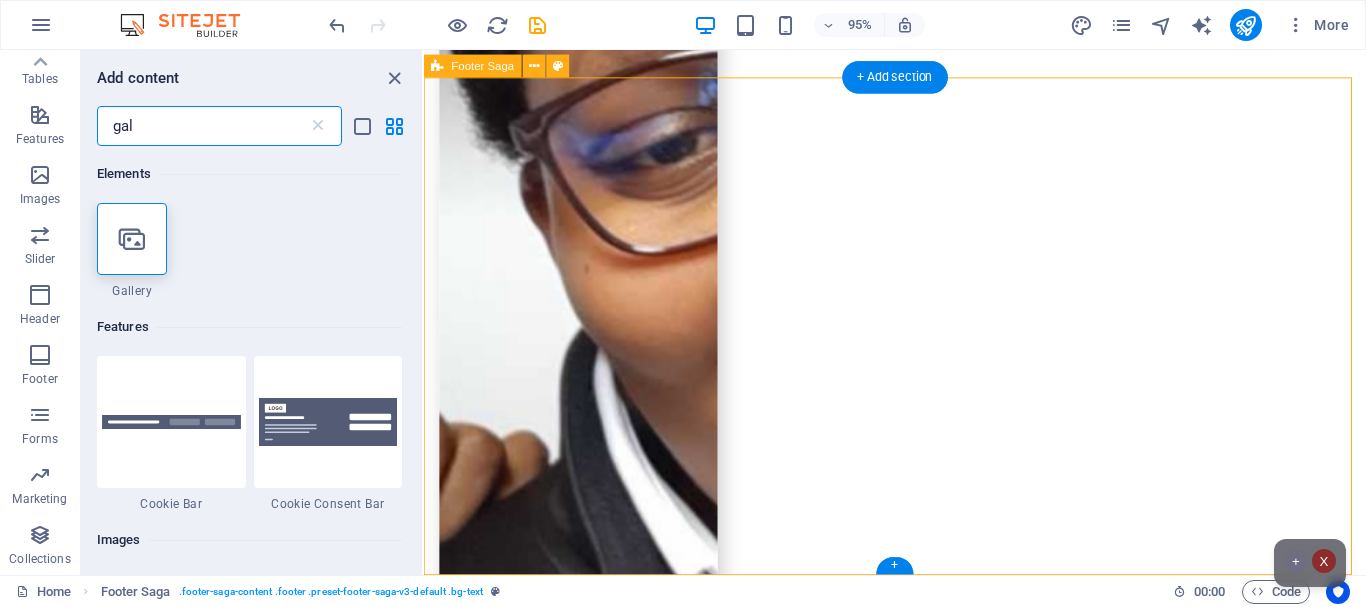 click on "No: [NUMBER] [STREET] [NUMBER] [STREET]. [CITY]. [POSTAL_CODE] [LEGAL_NOTICE] [PRIVACY_POLICY] [NAVIGATION] [HOME] [ABOUT_US] [SERVICES] [PROJECTS] [TEAM] [CONTACT] [SOCIAL_MEDIA] [FACEBOOK] [TWITTER] [INSTAGRAM]" at bounding box center [920, 5610] 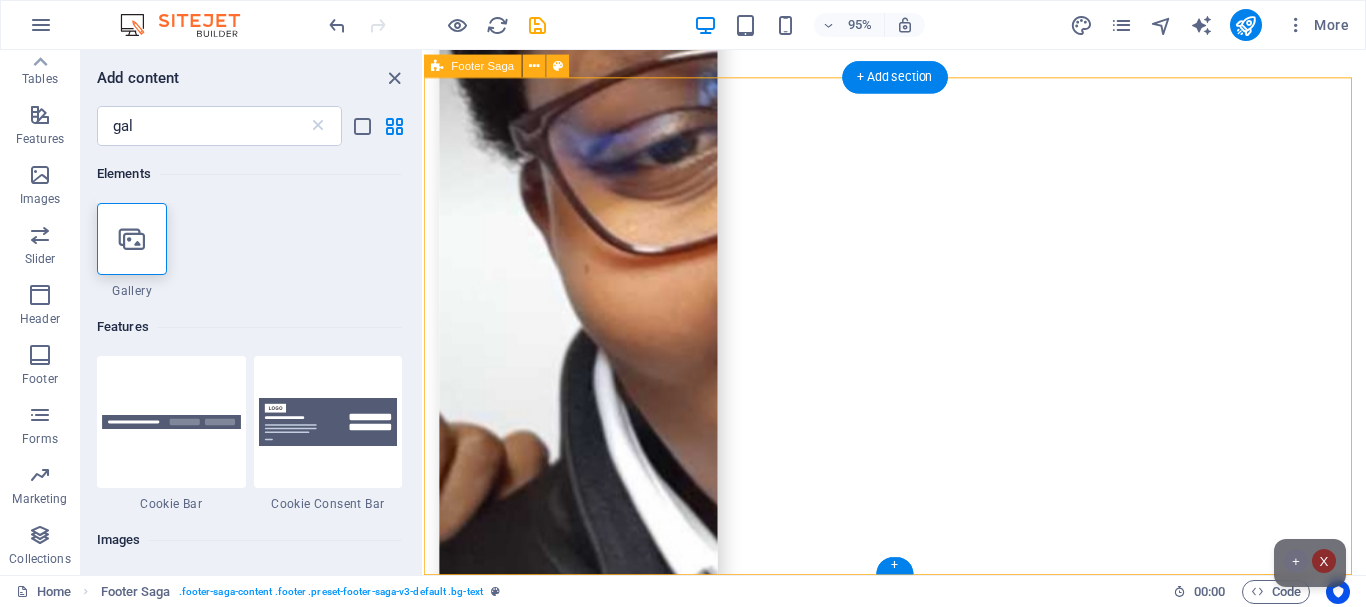 click on "No: [NUMBER] [STREET] [NUMBER] [STREET]. [CITY]. [POSTAL_CODE] [LEGAL_NOTICE] [PRIVACY_POLICY] [NAVIGATION] [HOME] [ABOUT_US] [SERVICES] [PROJECTS] [TEAM] [CONTACT] [SOCIAL_MEDIA] [FACEBOOK] [TWITTER] [INSTAGRAM]" at bounding box center [920, 5610] 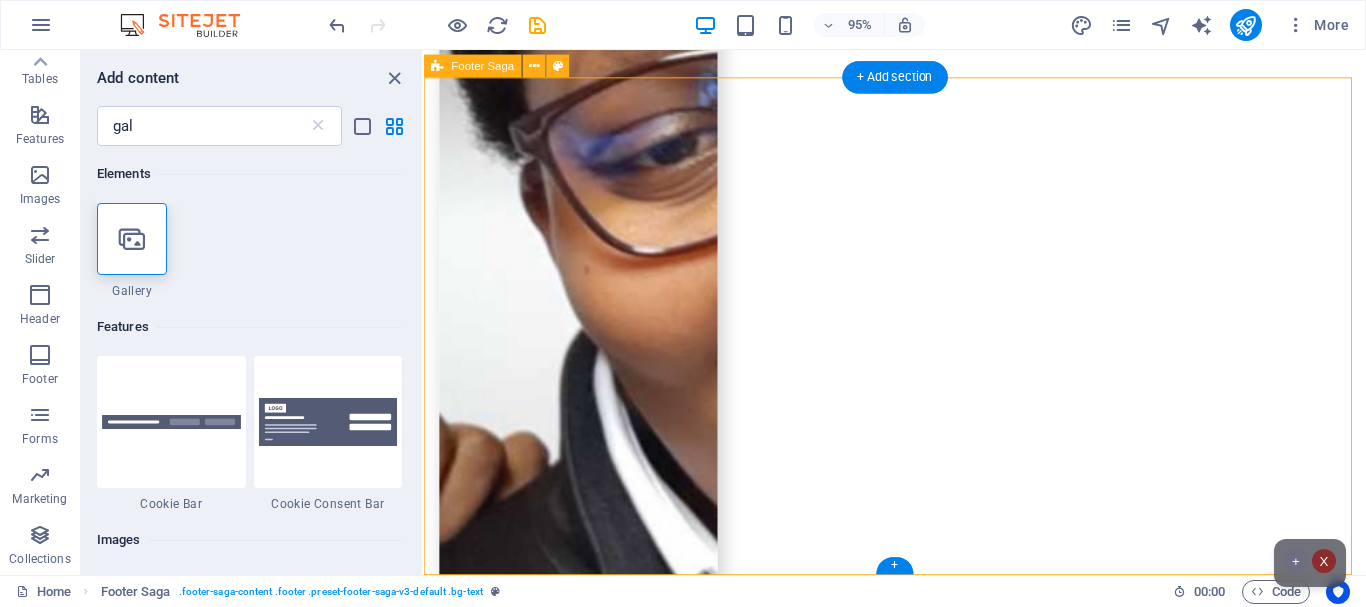 select on "footer" 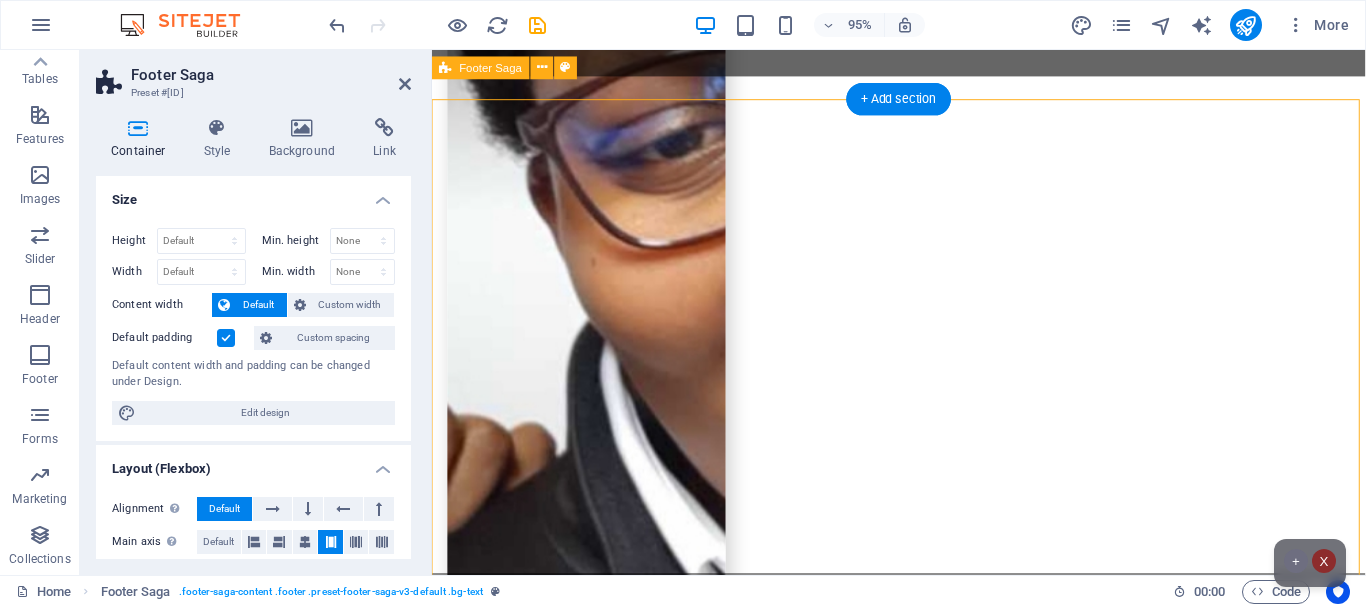 scroll, scrollTop: 8508, scrollLeft: 0, axis: vertical 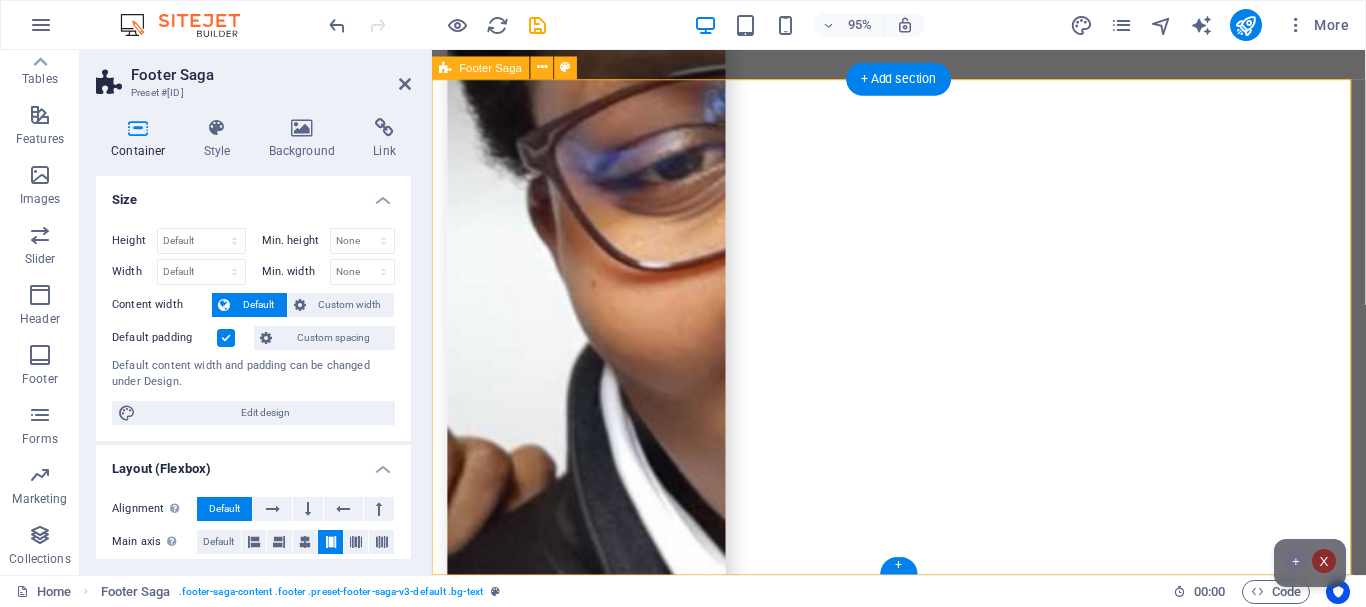 click on "No: [NUMBER] [STREET] [NUMBER] [STREET]. [CITY]. [POSTAL_CODE] [LEGAL_NOTICE] [PRIVACY_POLICY] [NAVIGATION] [HOME] [ABOUT_US] [SERVICES] [PROJECTS] [TEAM] [CONTACT] [SOCIAL_MEDIA] [FACEBOOK] [TWITTER] [INSTAGRAM]" at bounding box center (923, 5615) 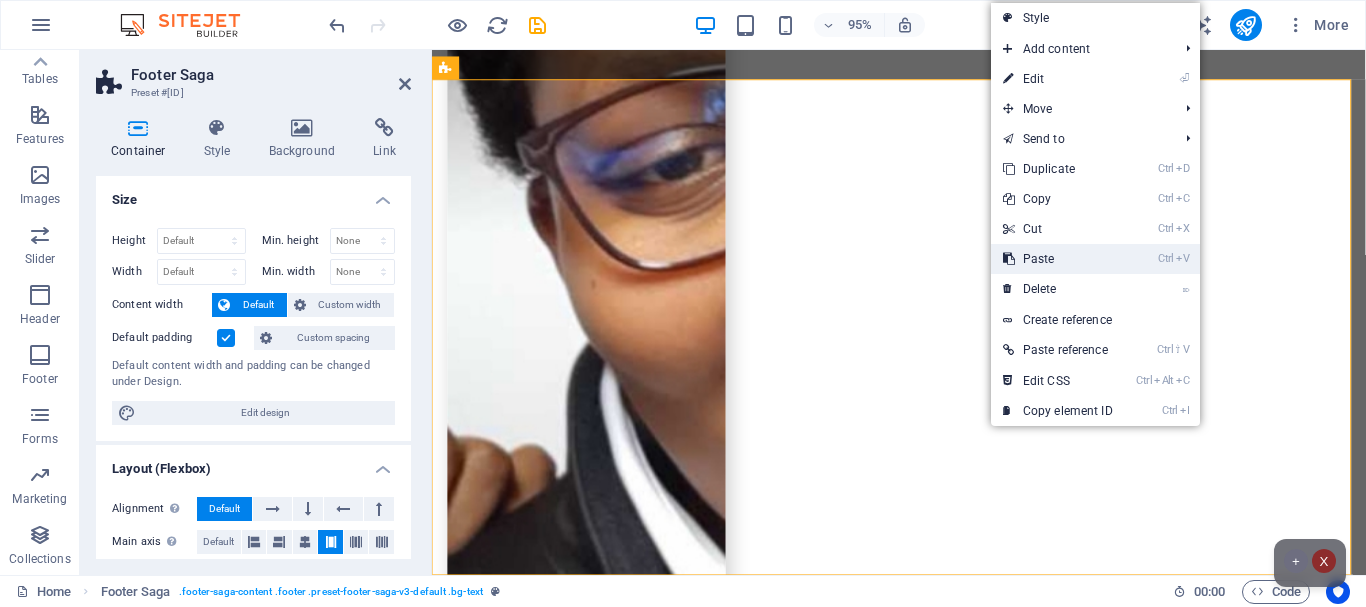 click on "Ctrl V  Paste" at bounding box center (1058, 259) 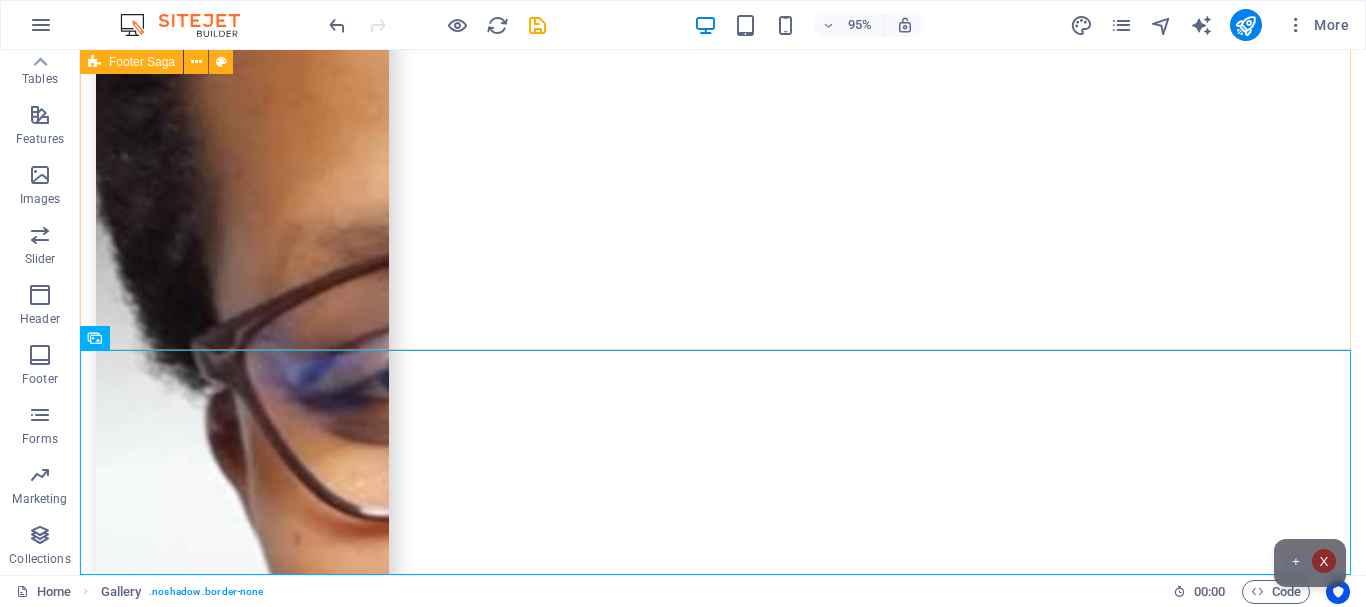 scroll, scrollTop: 8759, scrollLeft: 0, axis: vertical 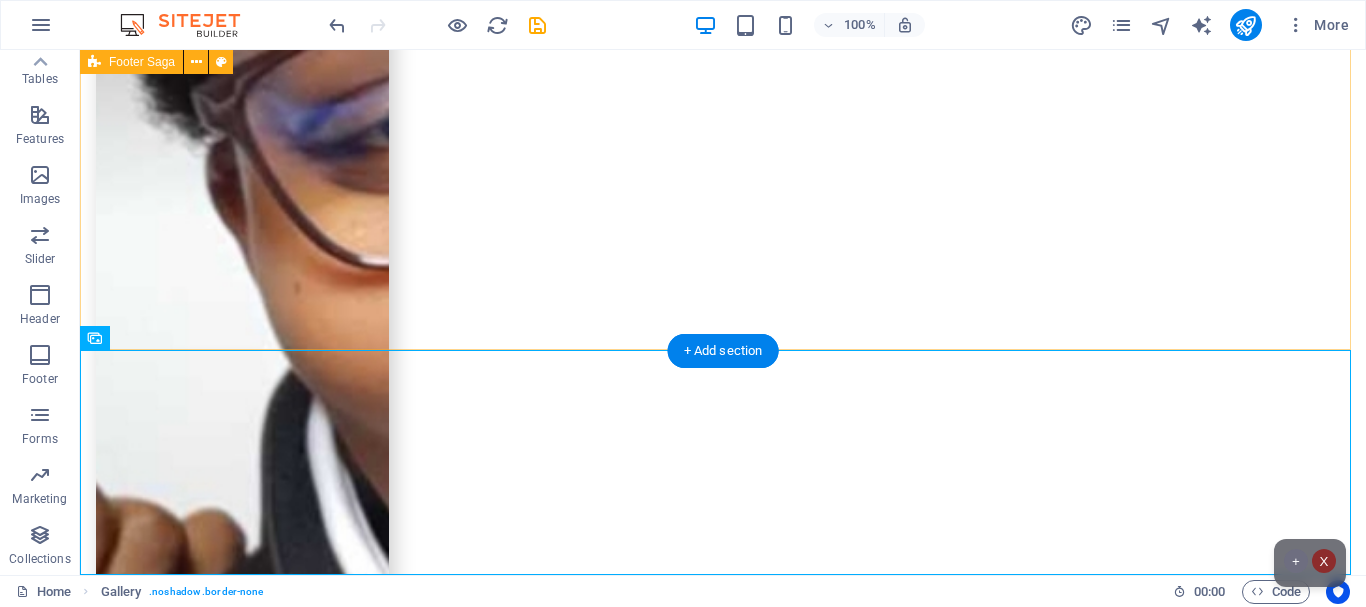 drag, startPoint x: 274, startPoint y: 449, endPoint x: 918, endPoint y: 227, distance: 681.1901 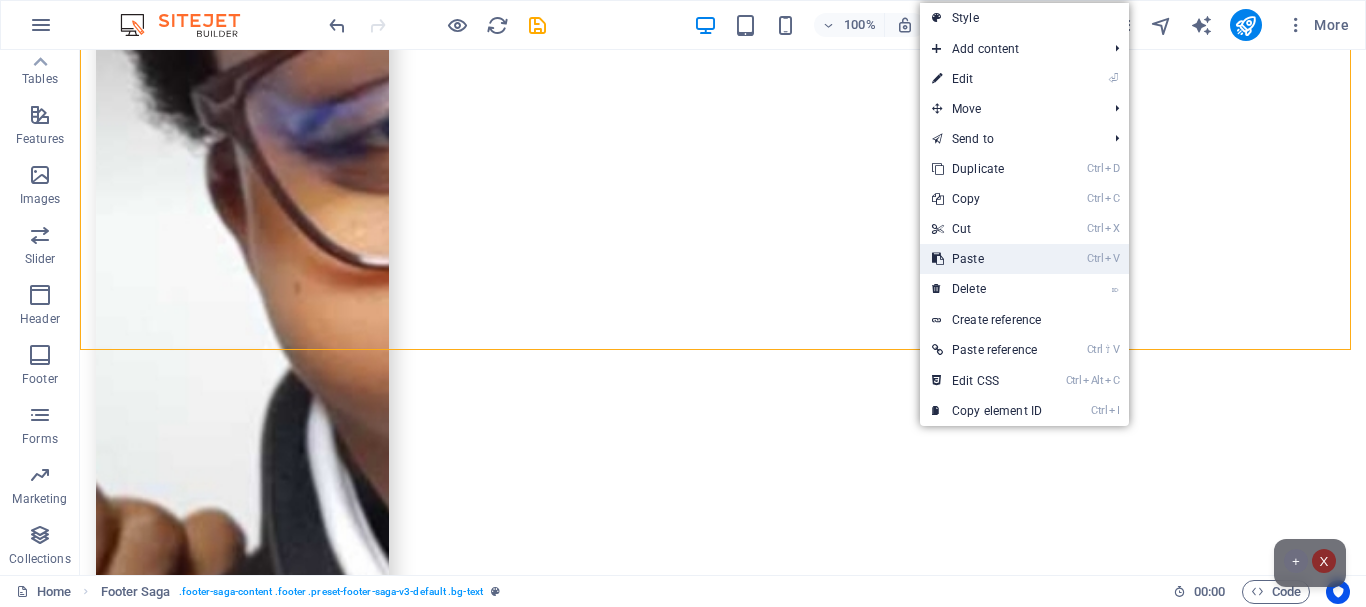 click on "Ctrl V  Paste" at bounding box center (987, 259) 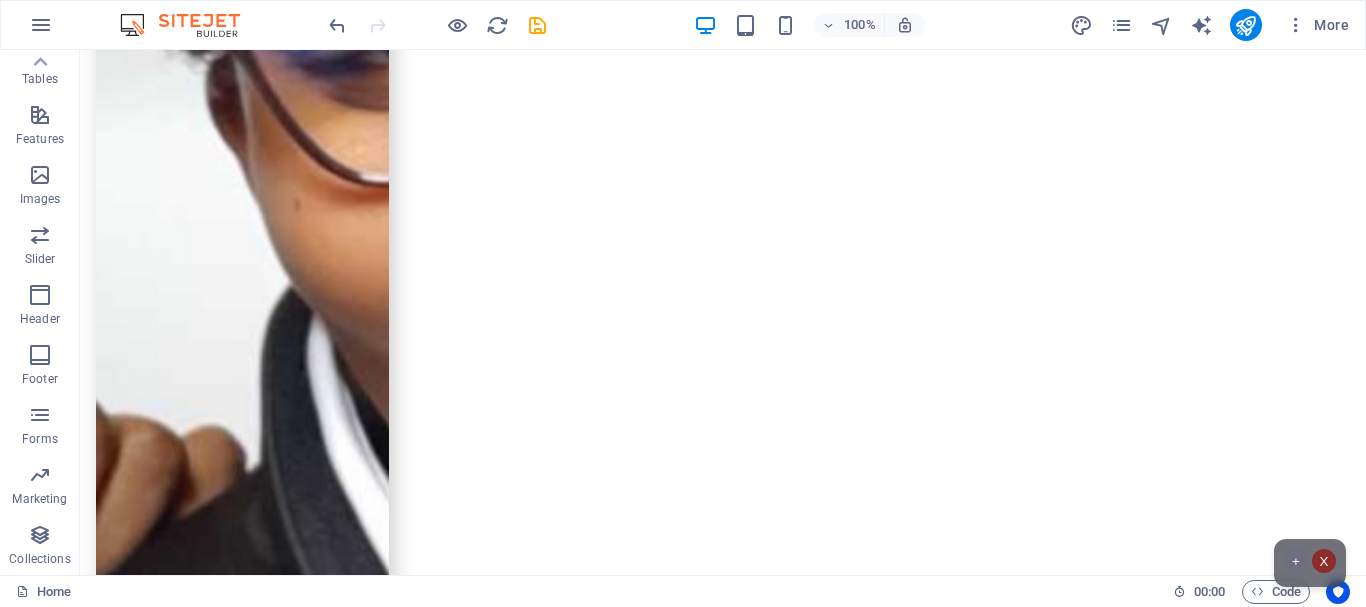 scroll, scrollTop: 8984, scrollLeft: 0, axis: vertical 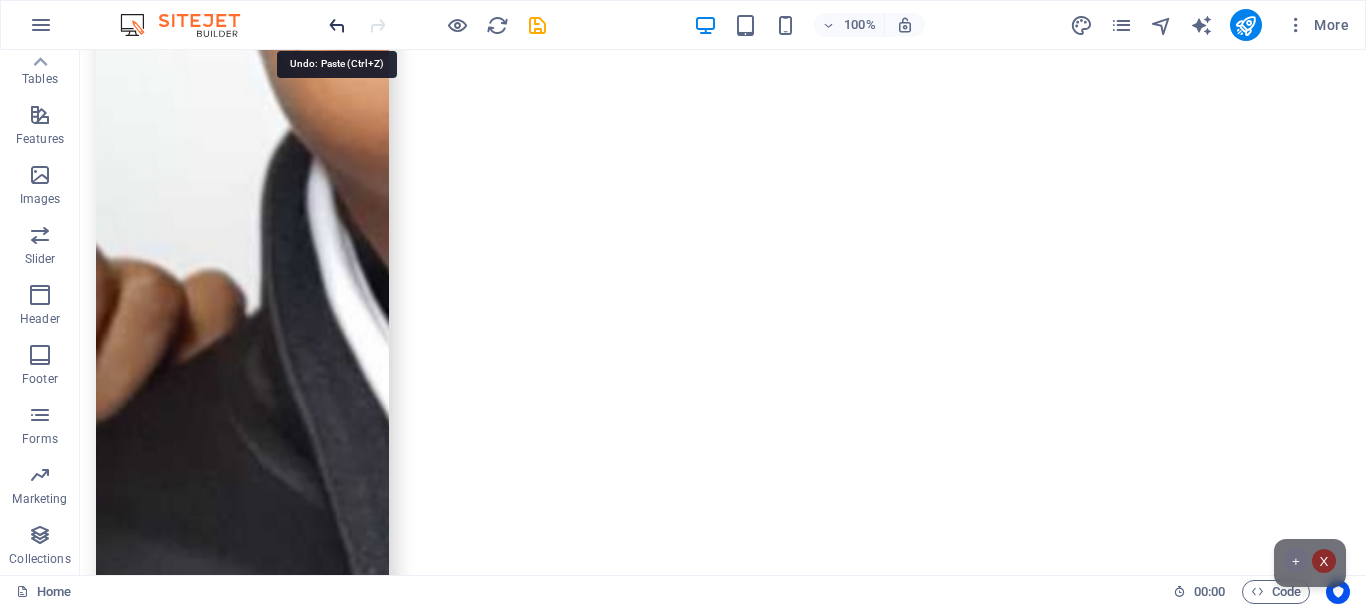click at bounding box center [337, 25] 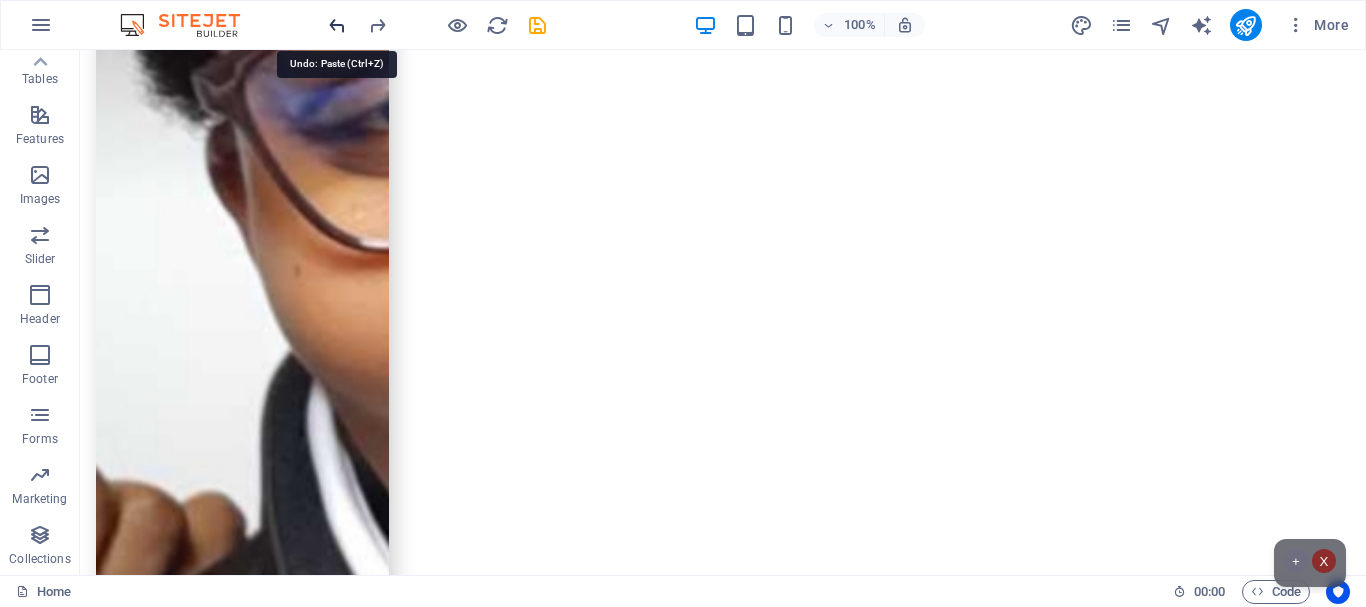 scroll, scrollTop: 8759, scrollLeft: 0, axis: vertical 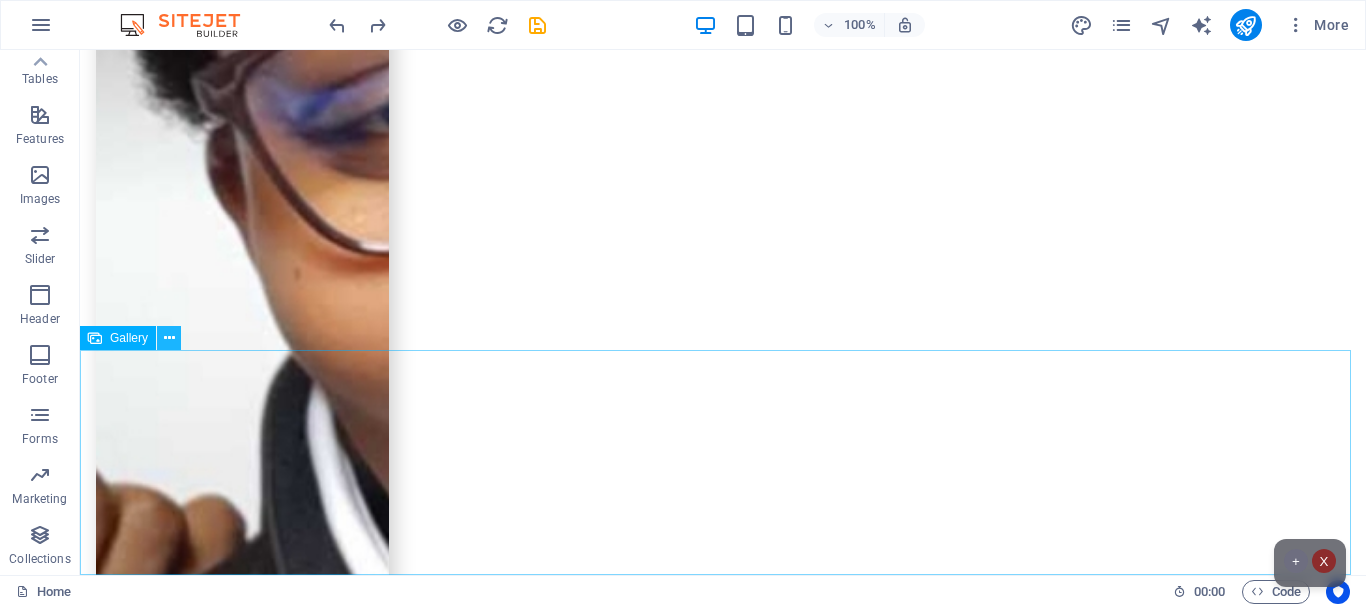 click at bounding box center (169, 338) 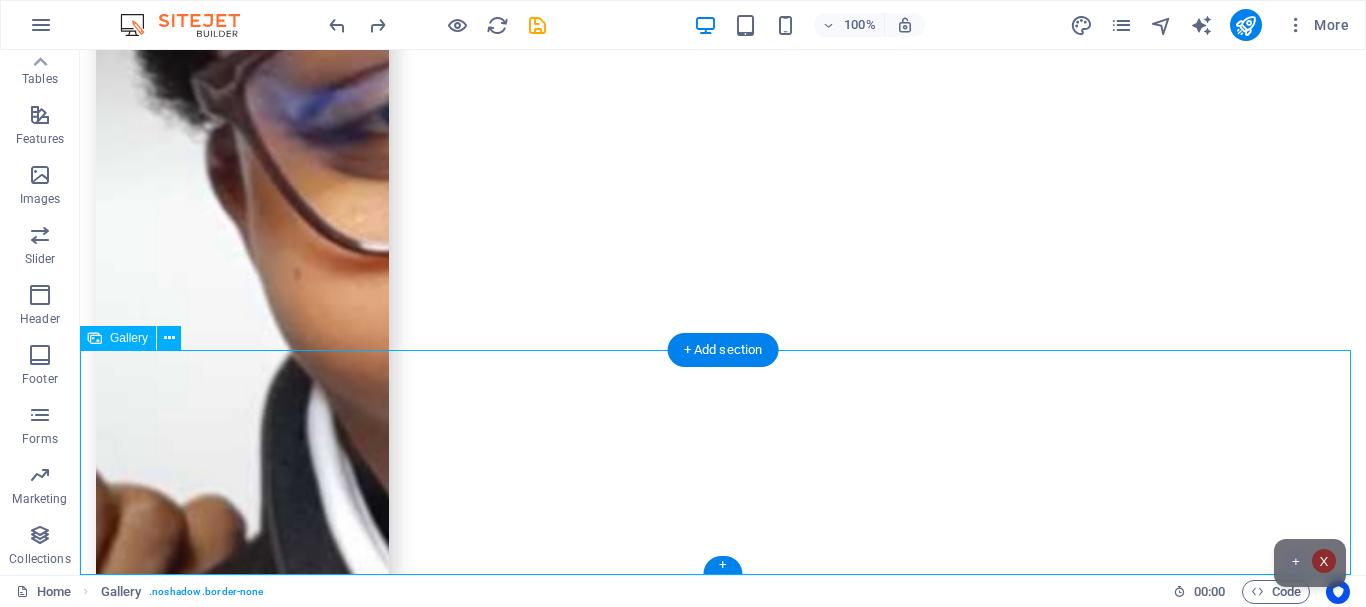 click at bounding box center (280, 6872) 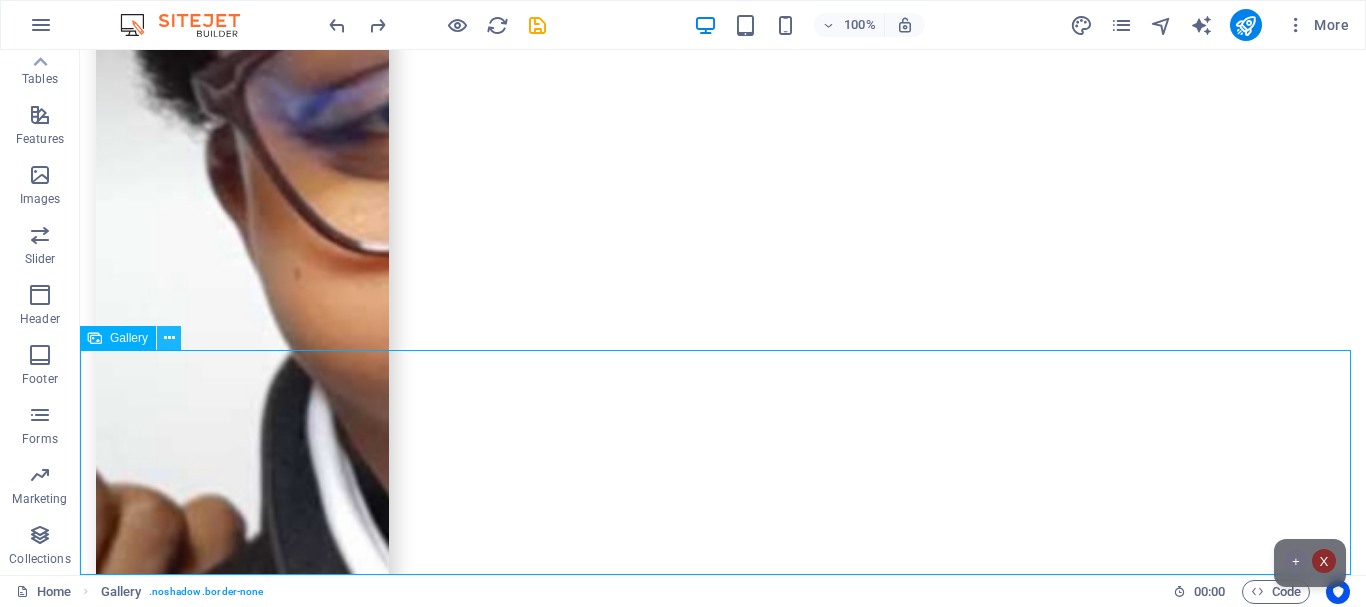 click at bounding box center [169, 338] 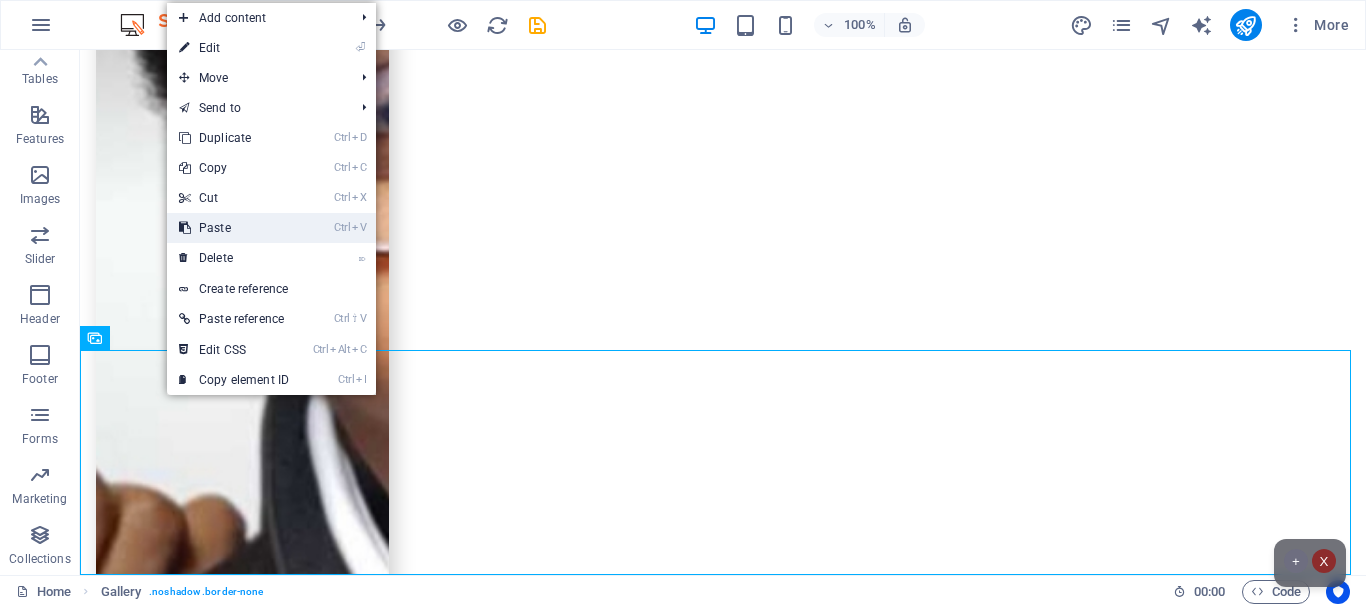 click on "Ctrl V  Paste" at bounding box center (234, 228) 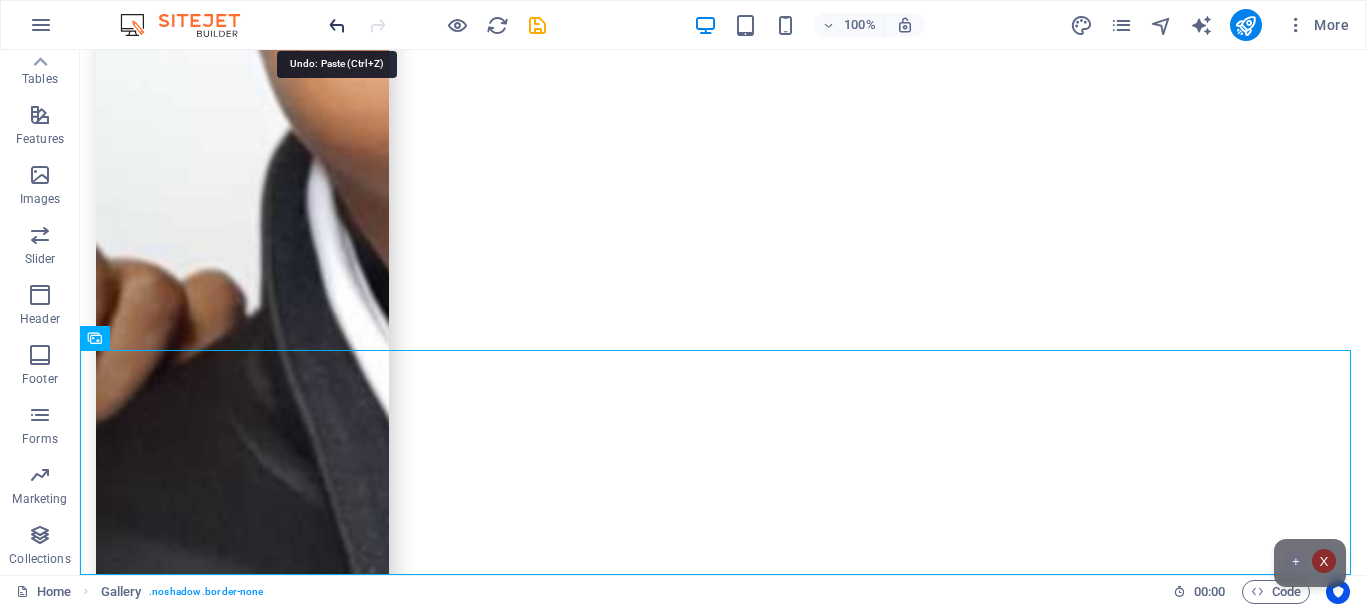 click at bounding box center (337, 25) 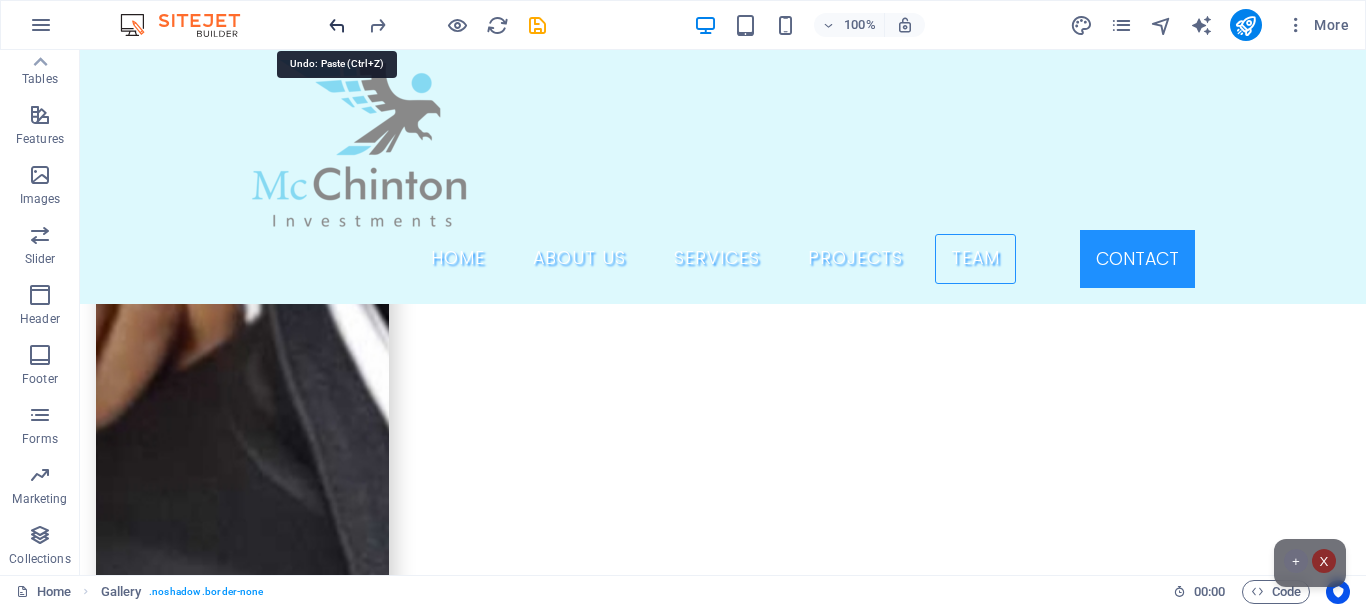 scroll, scrollTop: 8766, scrollLeft: 0, axis: vertical 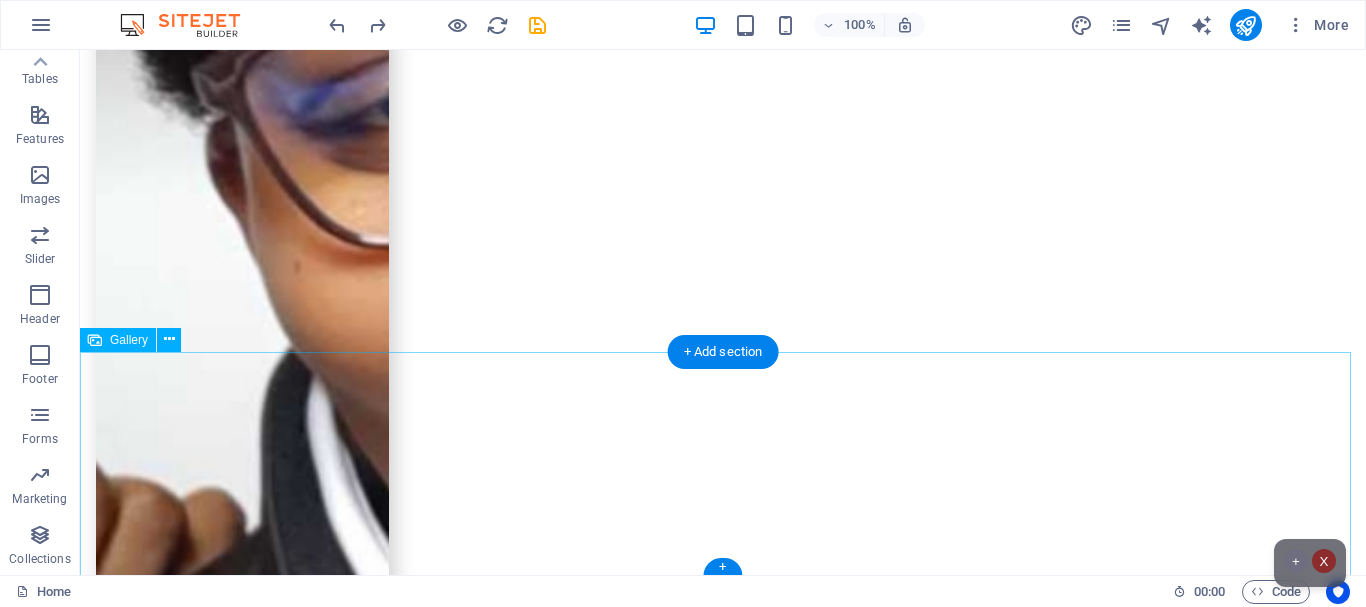 click at bounding box center [280, 6865] 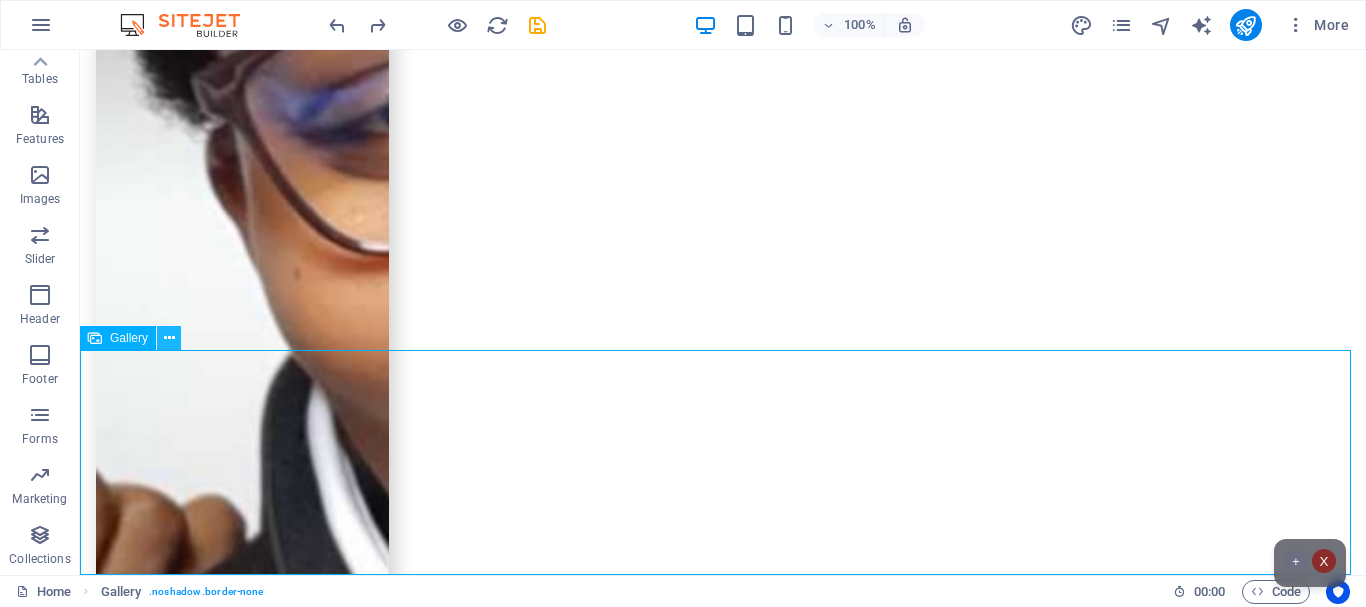 click at bounding box center [169, 338] 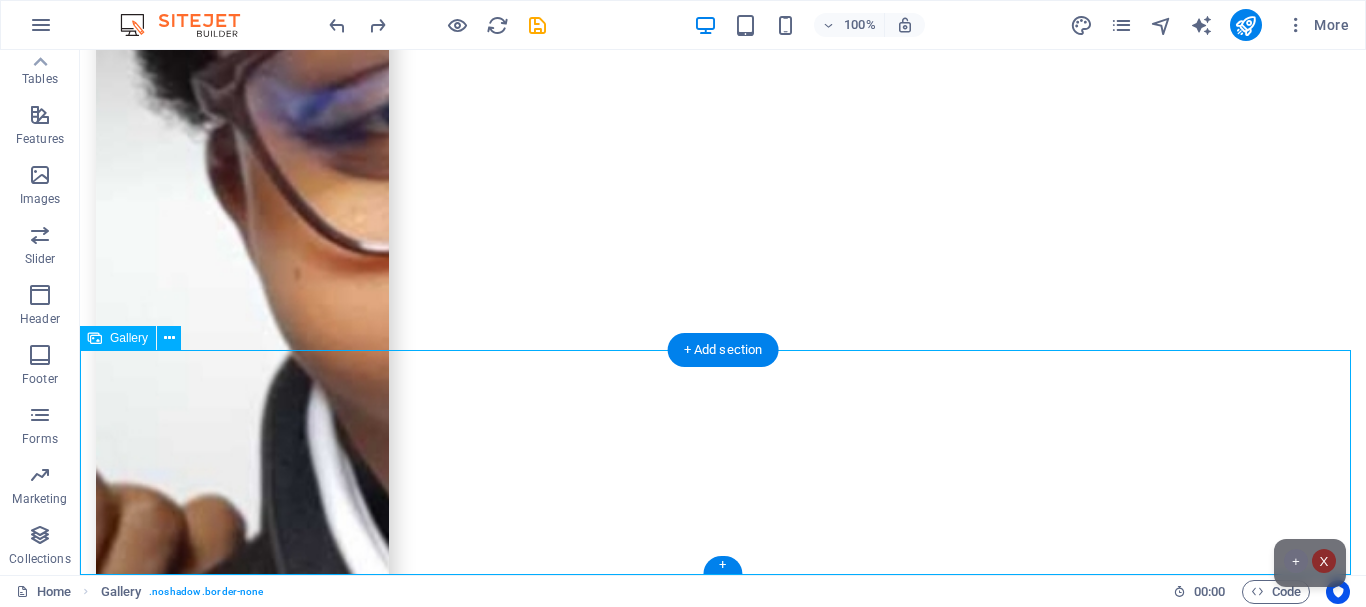 click at bounding box center [280, 6872] 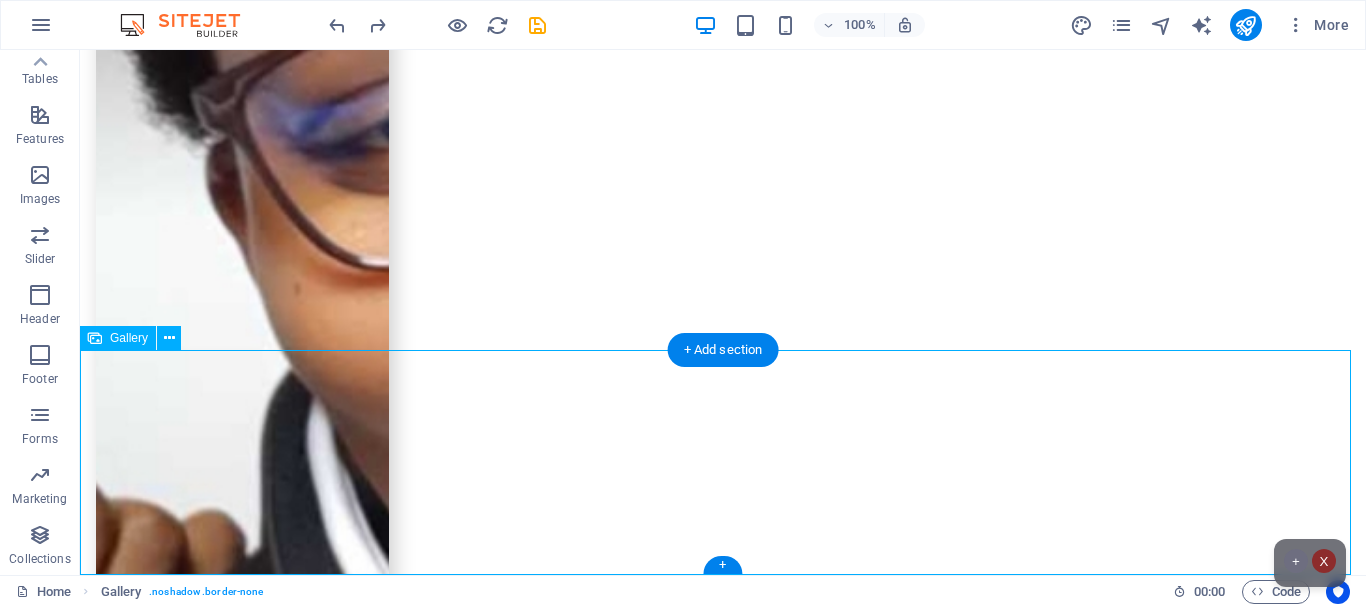 select on "4" 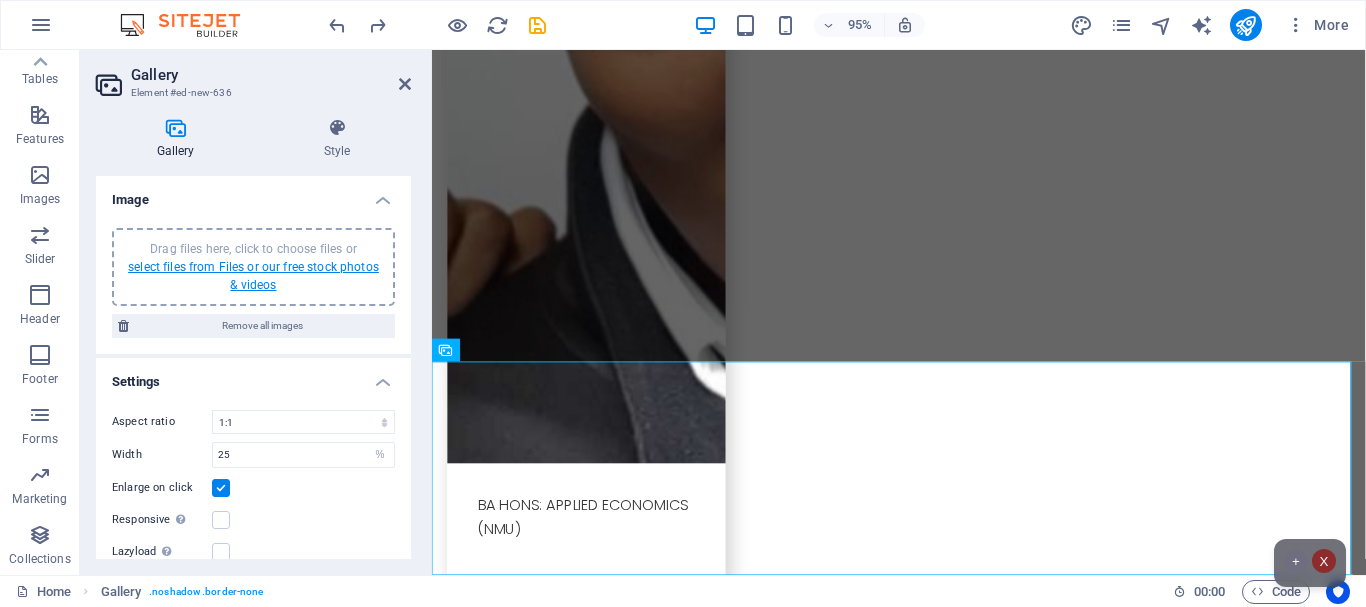 scroll, scrollTop: 8733, scrollLeft: 0, axis: vertical 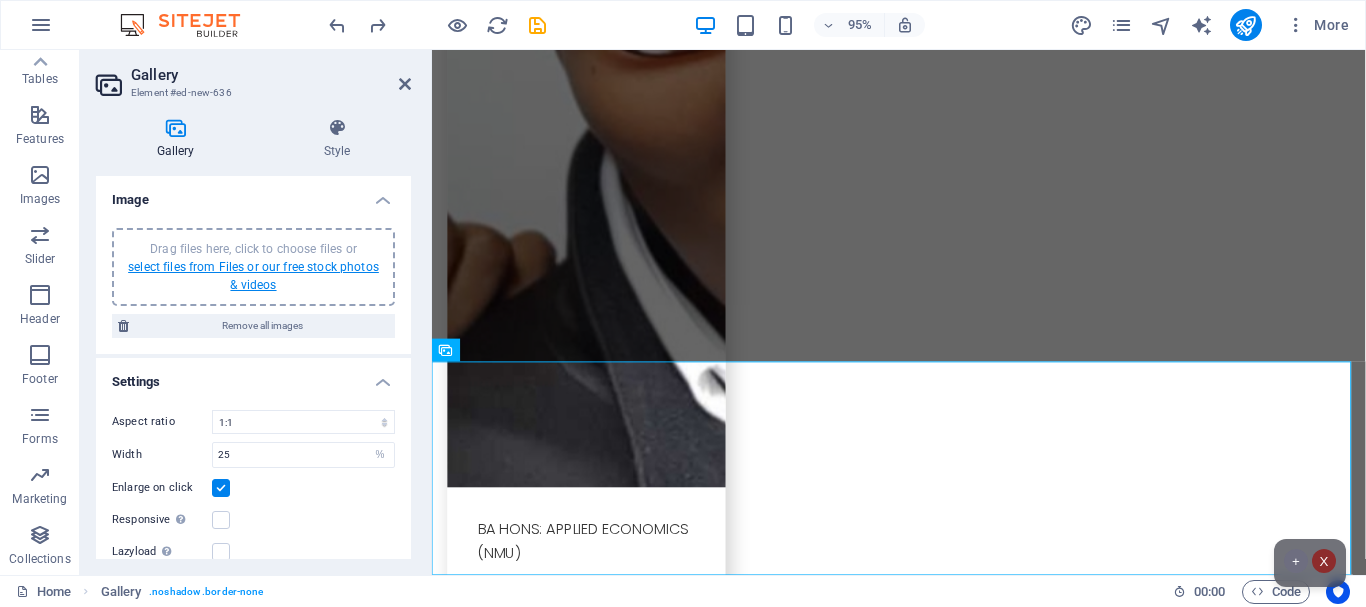 click on "select files from Files or our free stock photos & videos" at bounding box center (253, 276) 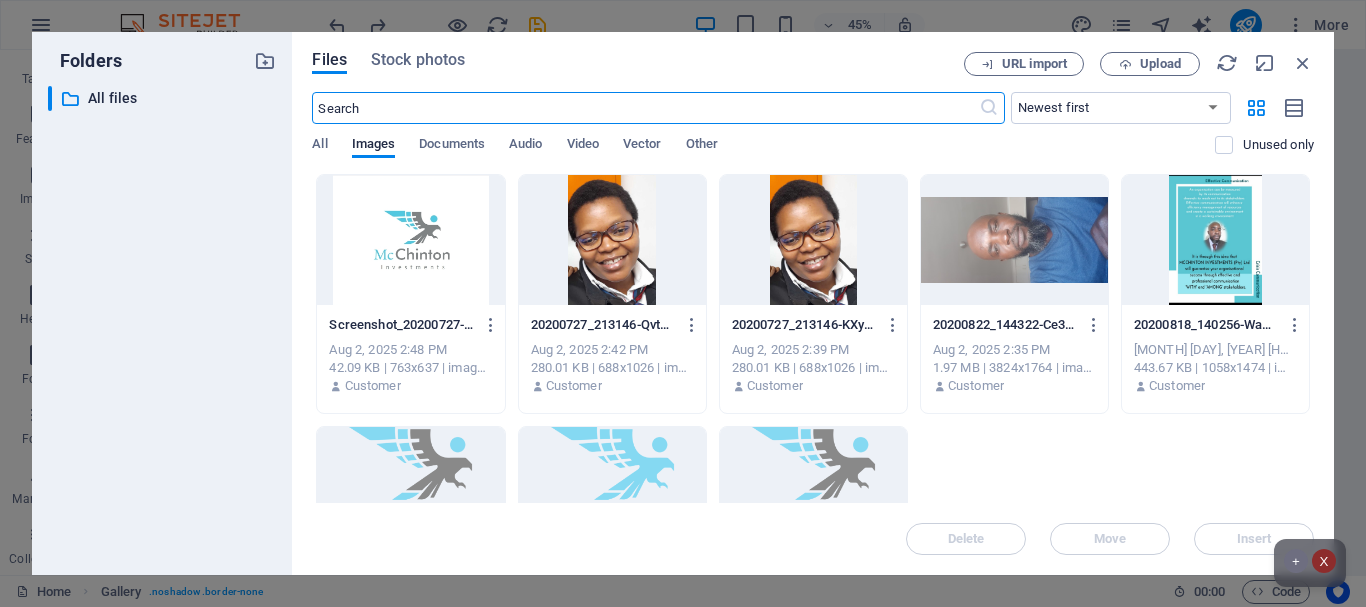scroll, scrollTop: 8546, scrollLeft: 0, axis: vertical 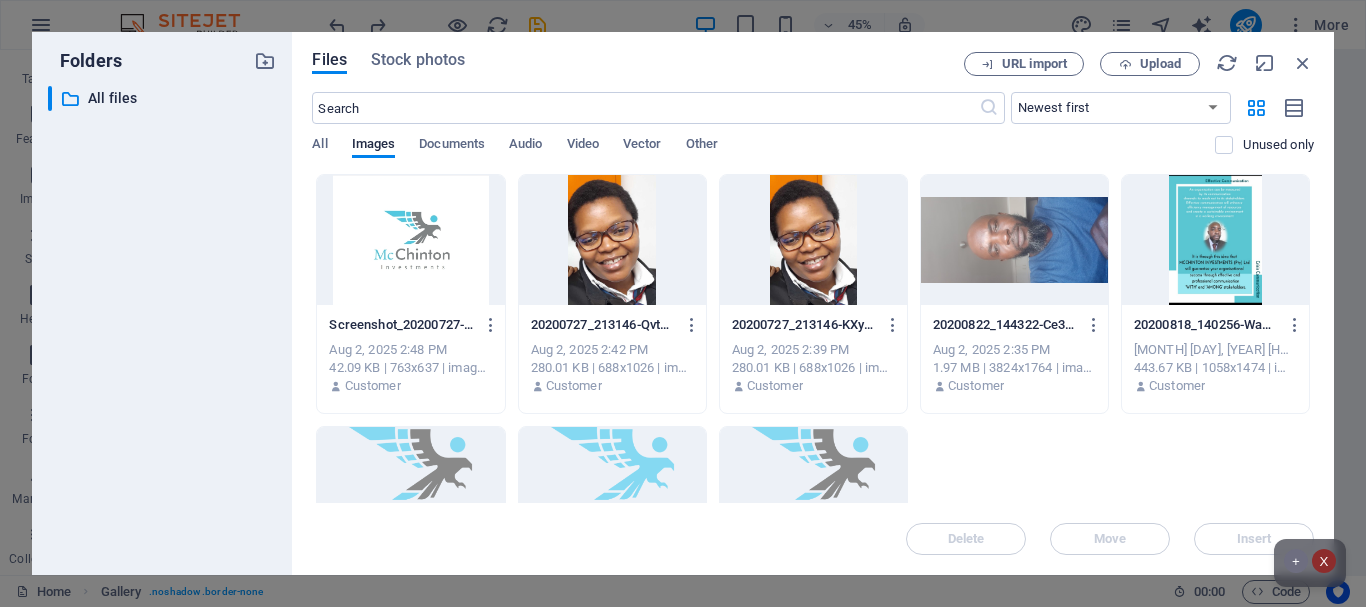click at bounding box center [1215, 240] 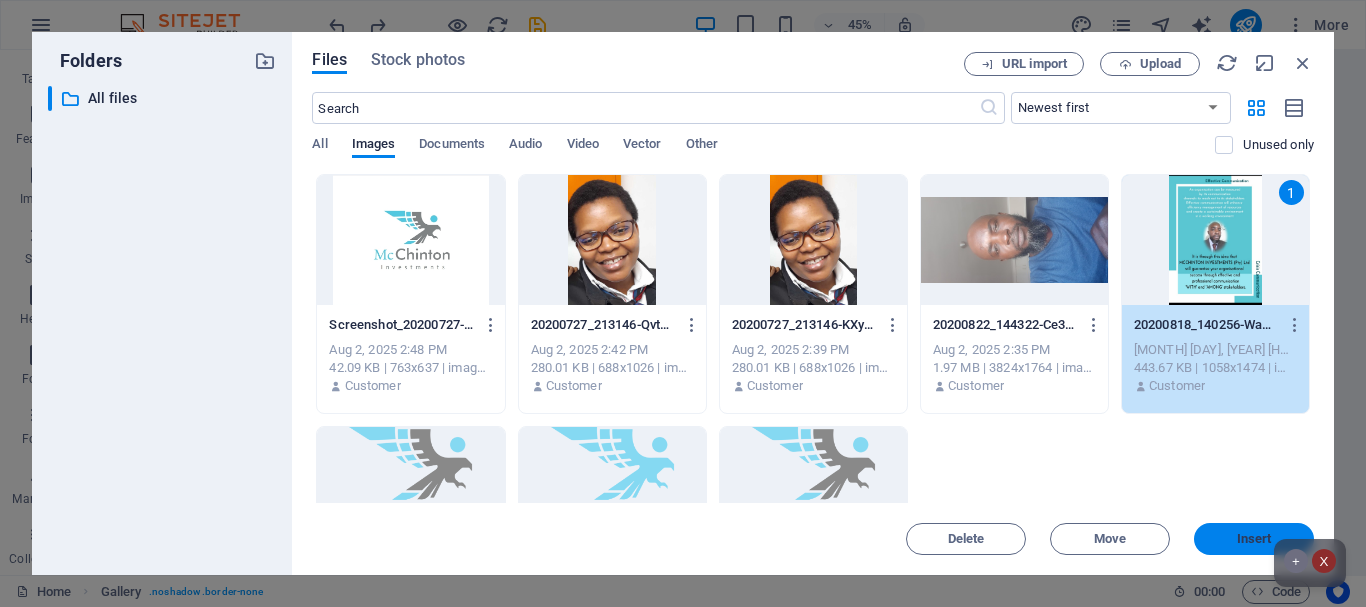 click on "Insert" at bounding box center (1254, 539) 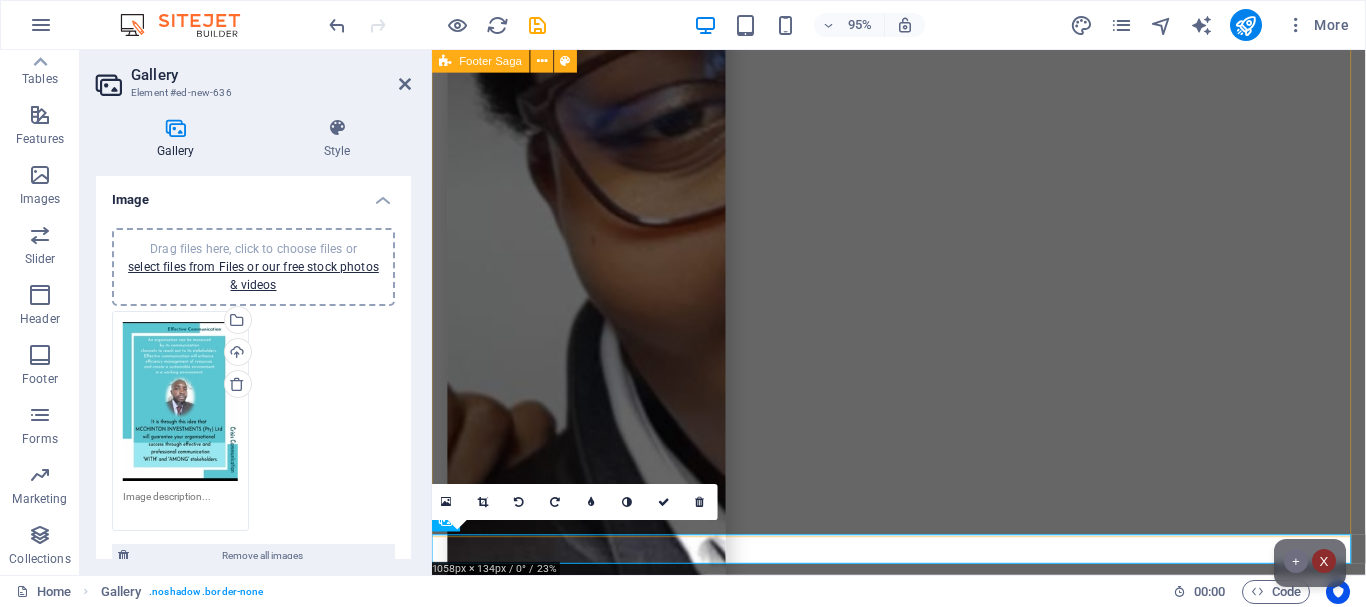 scroll, scrollTop: 8764, scrollLeft: 0, axis: vertical 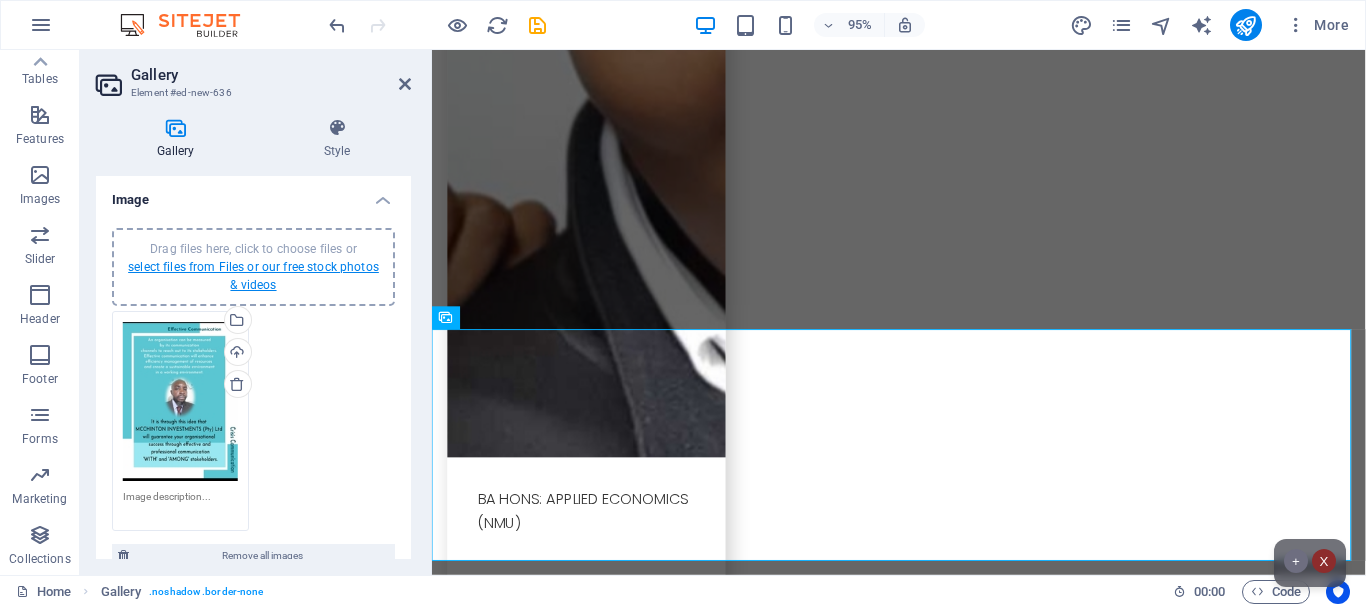 click on "select files from Files or our free stock photos & videos" at bounding box center [253, 276] 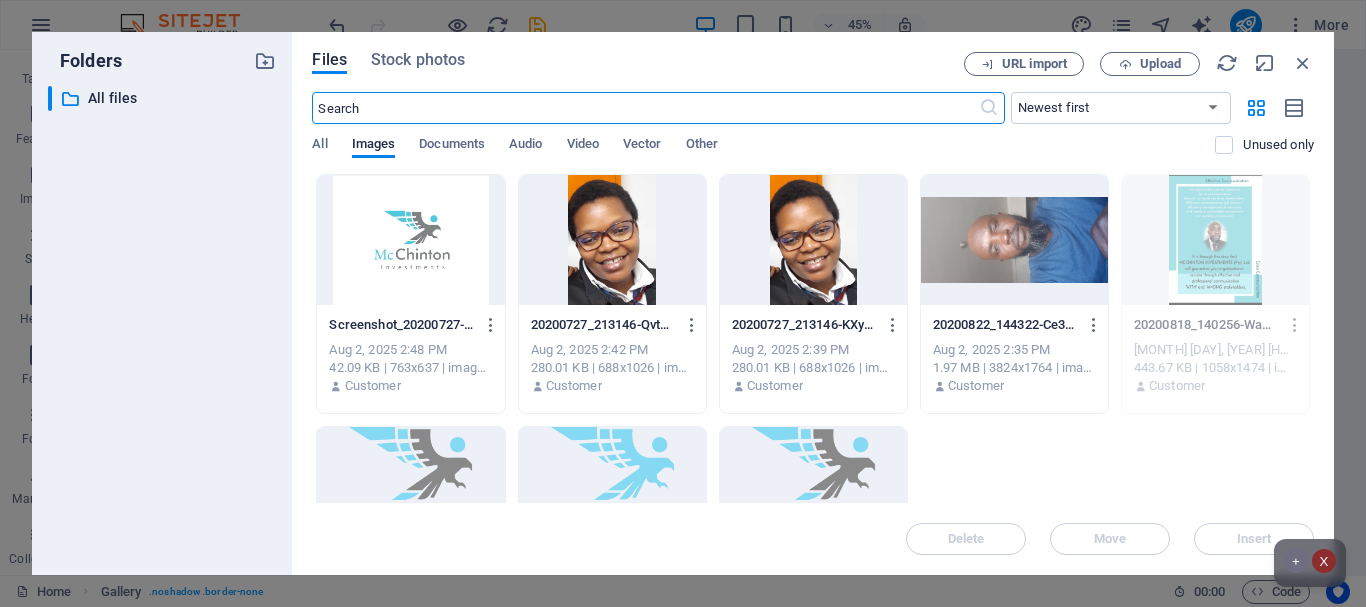 scroll, scrollTop: 8578, scrollLeft: 0, axis: vertical 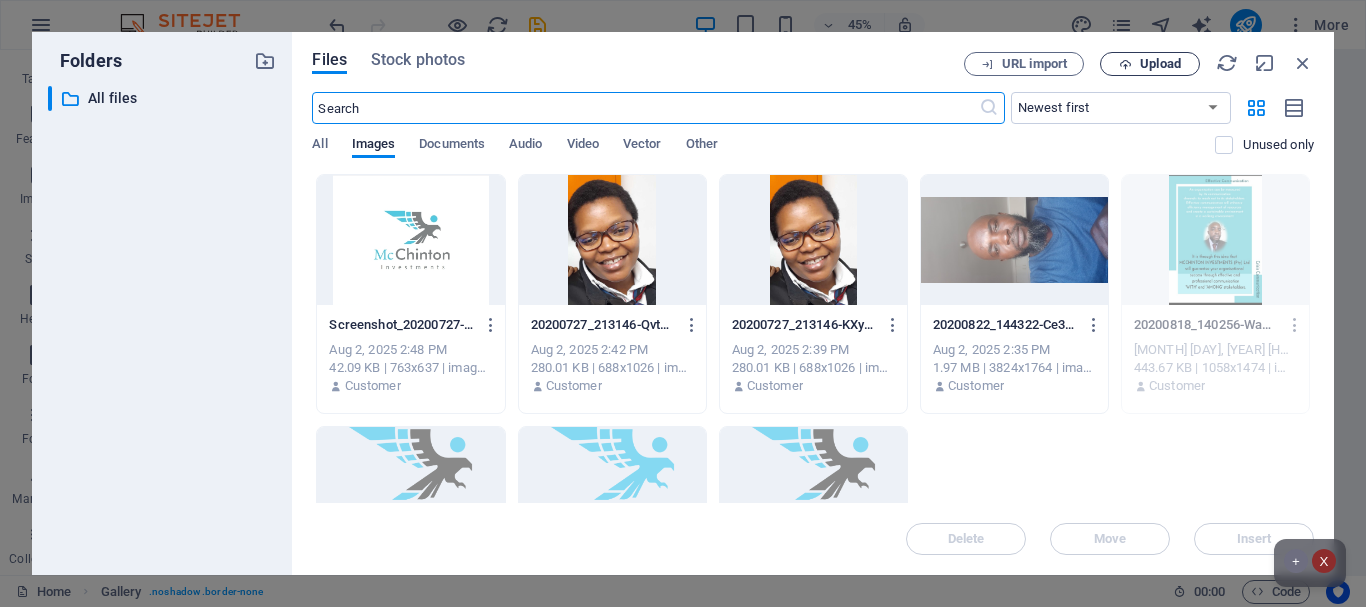 click on "Upload" at bounding box center [1150, 64] 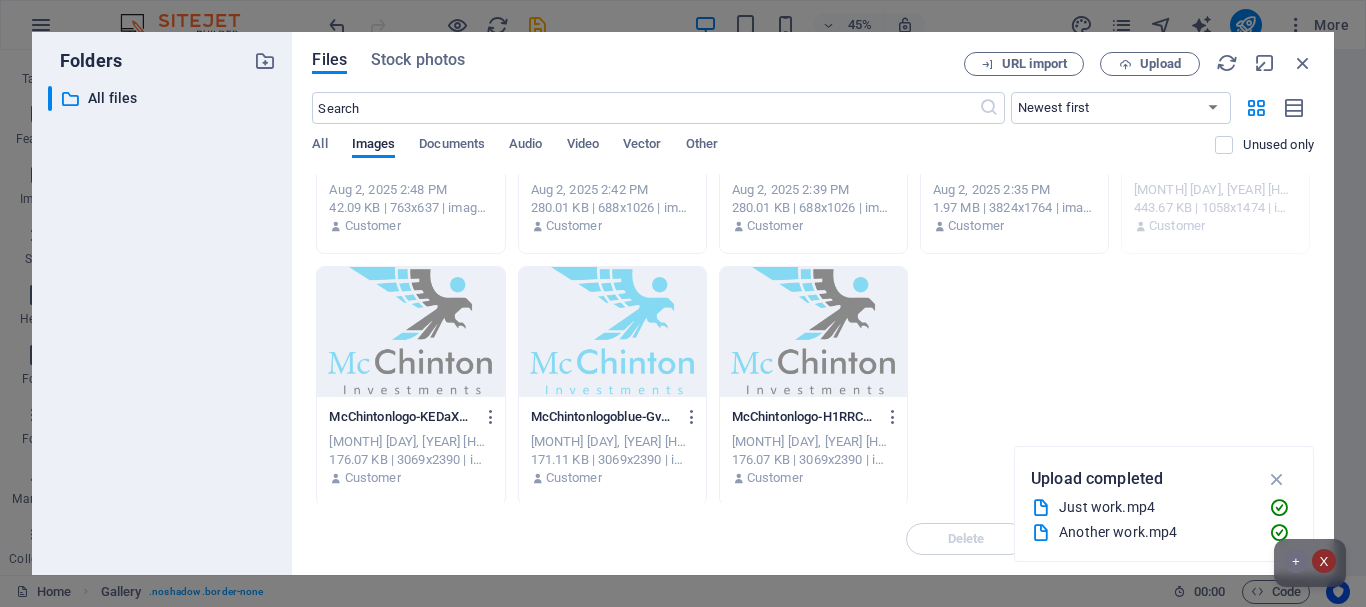 scroll, scrollTop: 163, scrollLeft: 0, axis: vertical 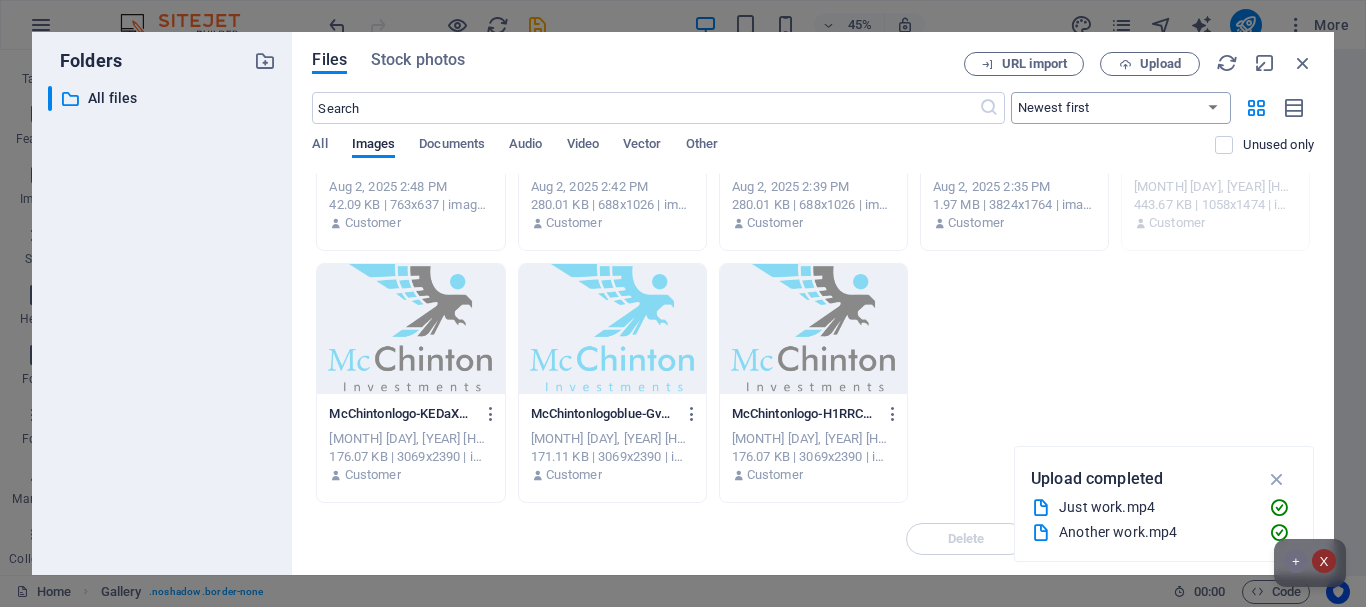 click on "Newest first Oldest first Name (A-Z) Name (Z-A) Size (0-9) Size (9-0) Resolution (0-9) Resolution (9-0)" at bounding box center [1121, 108] 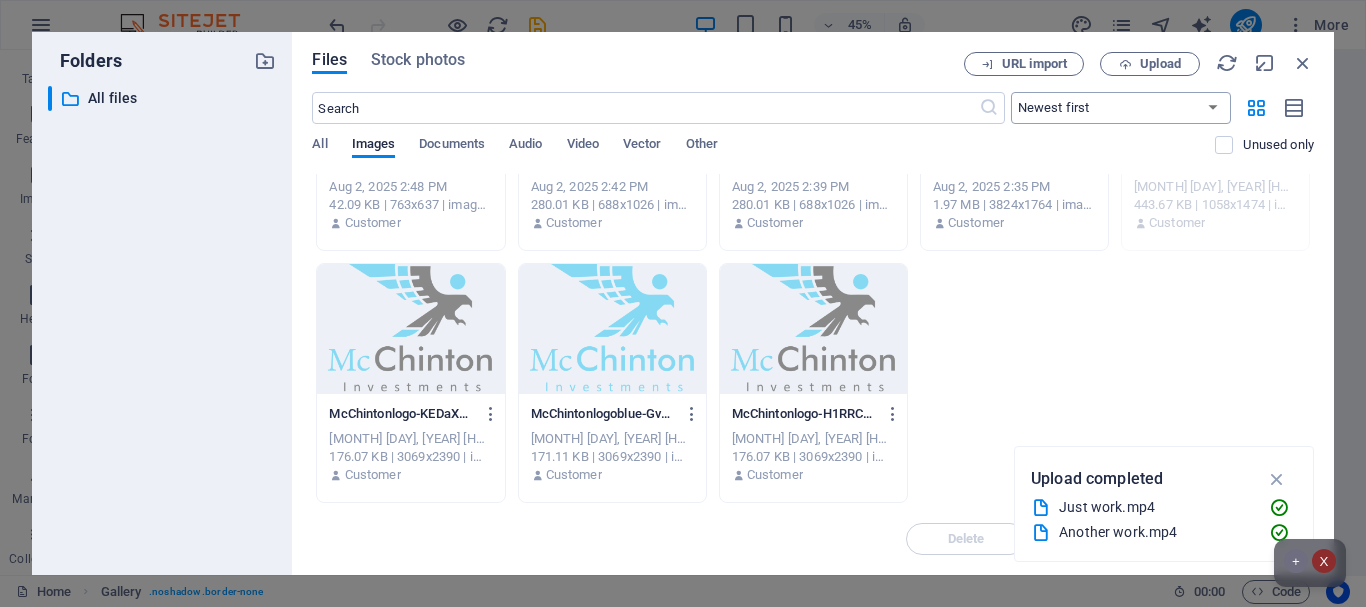 click on "Newest first Oldest first Name (A-Z) Name (Z-A) Size (0-9) Size (9-0) Resolution (0-9) Resolution (9-0)" at bounding box center (1121, 108) 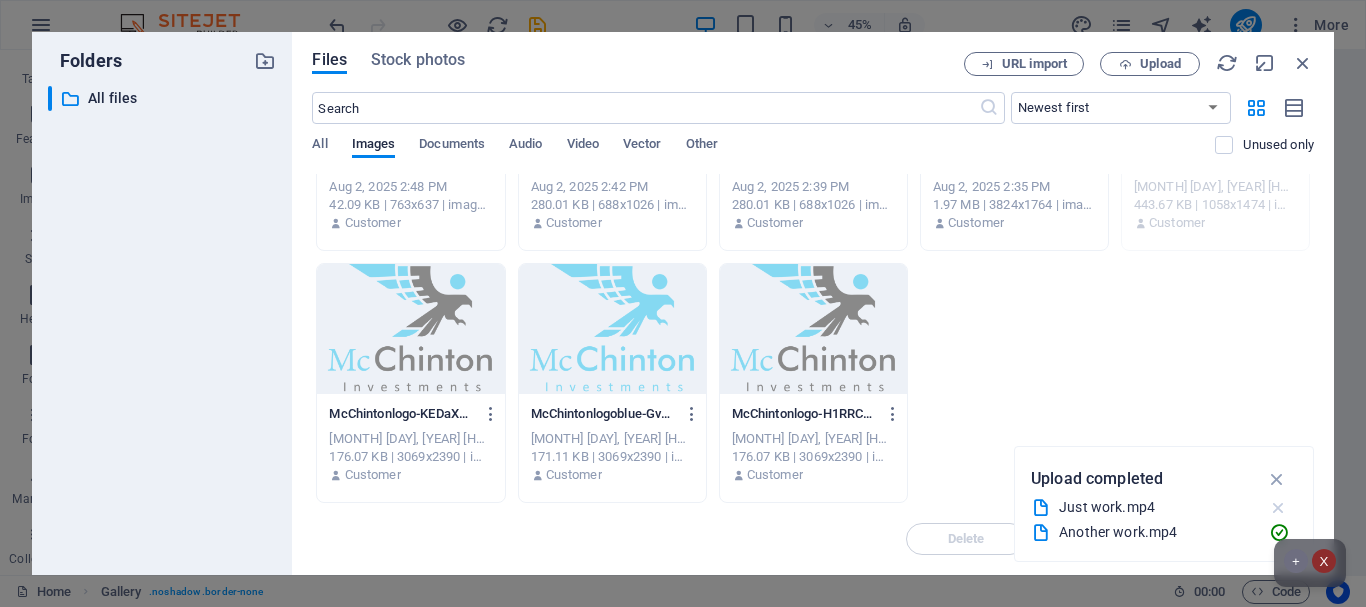 click at bounding box center (1278, 508) 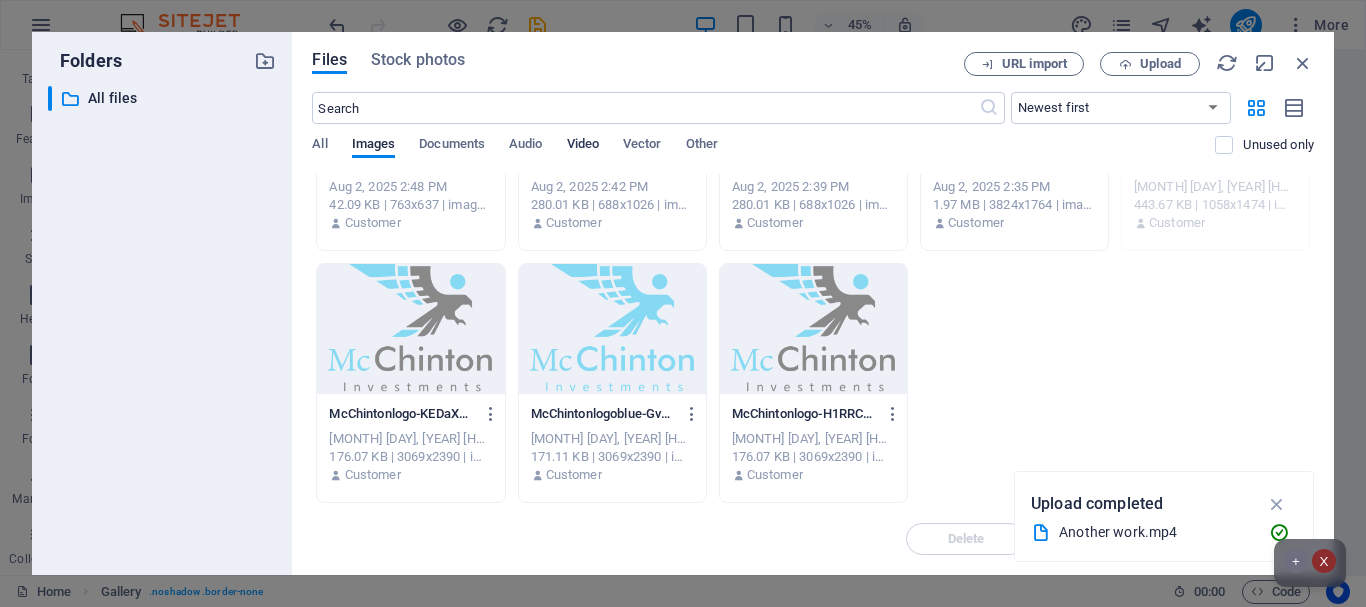 click on "Video" at bounding box center (583, 146) 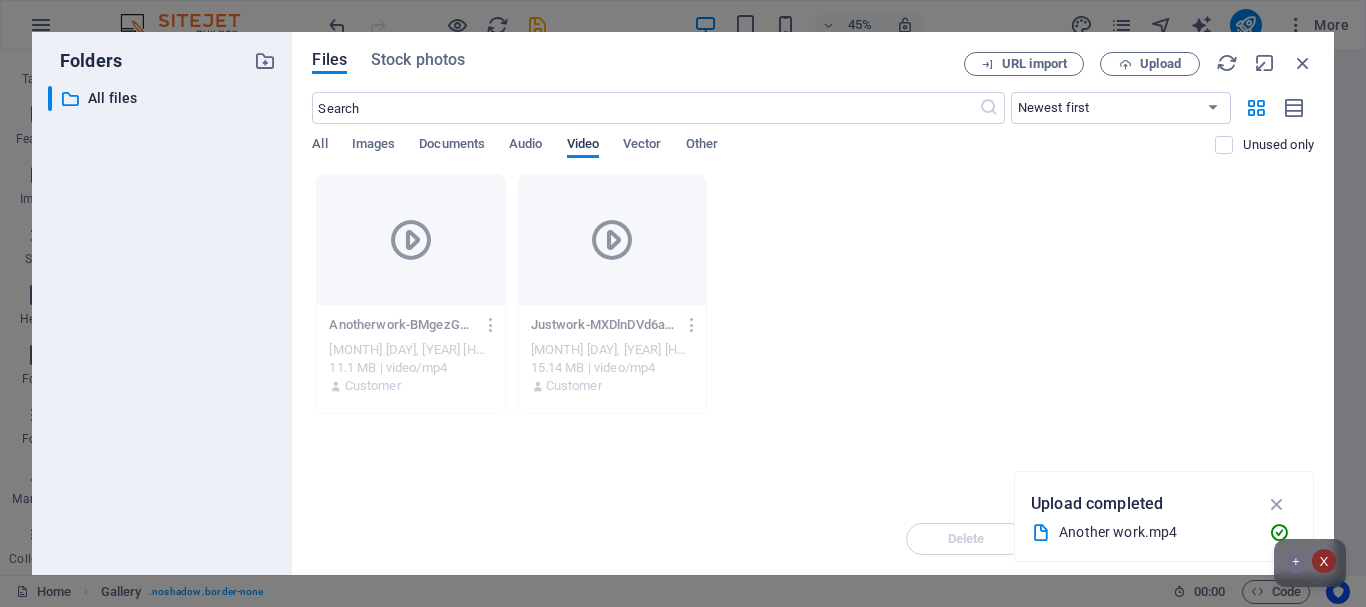 scroll, scrollTop: 0, scrollLeft: 0, axis: both 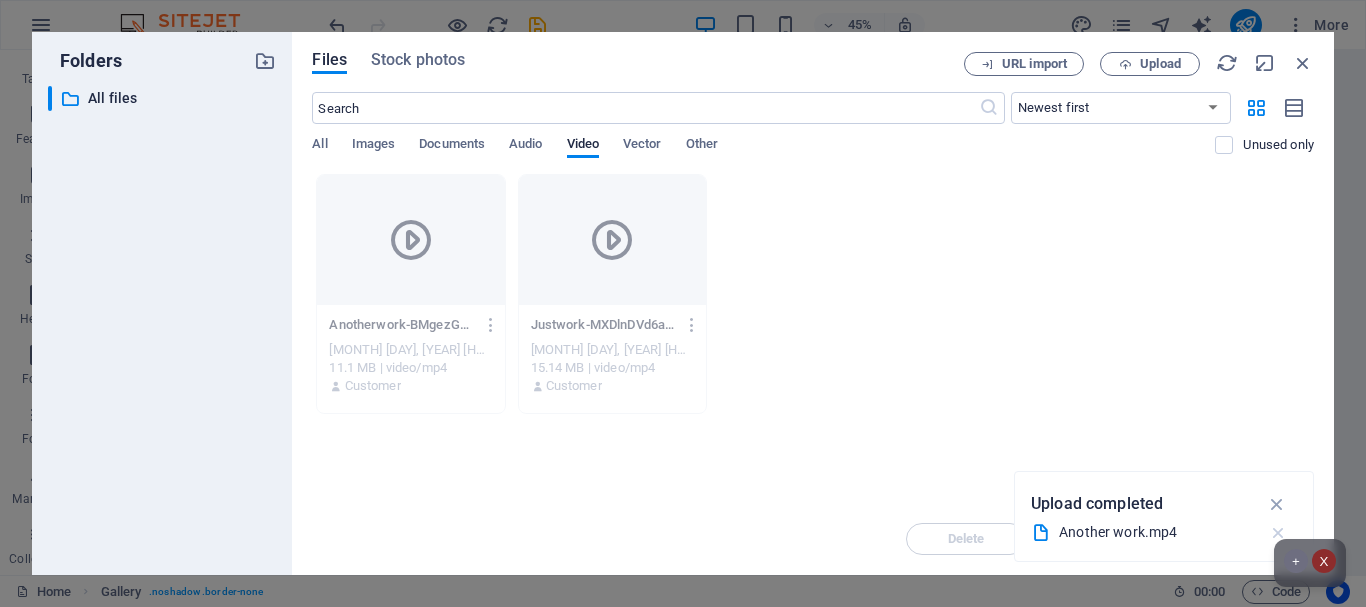 click at bounding box center [1278, 533] 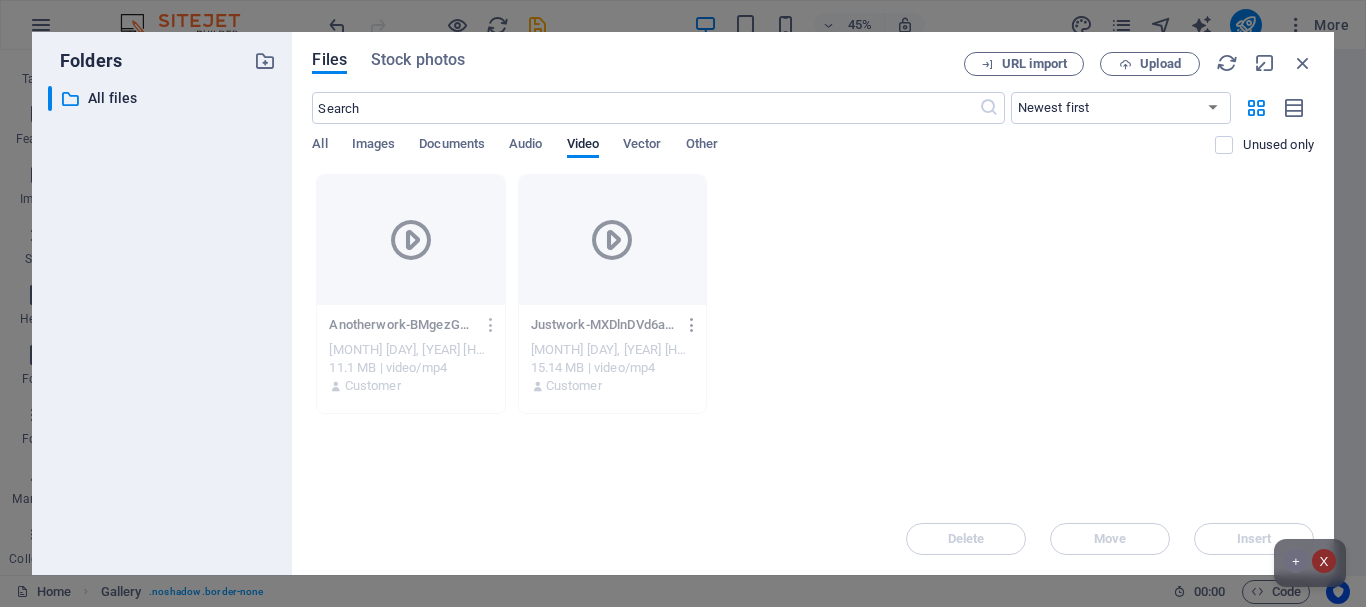 click at bounding box center (692, 325) 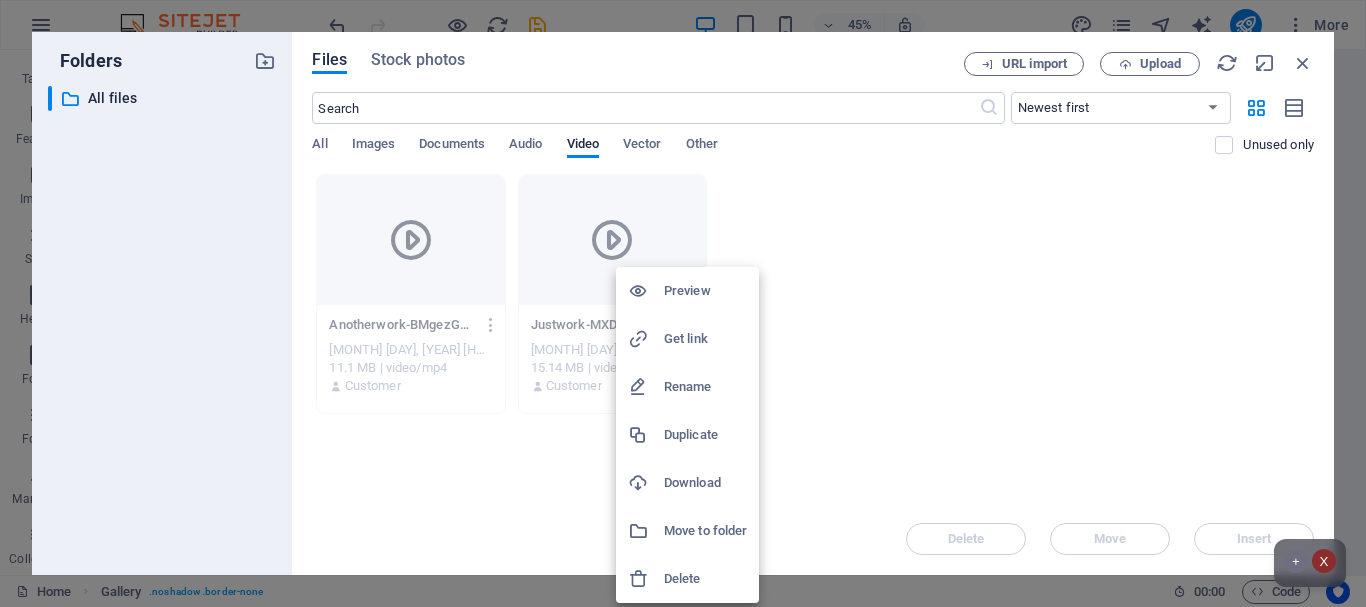 click on "Download" at bounding box center (705, 483) 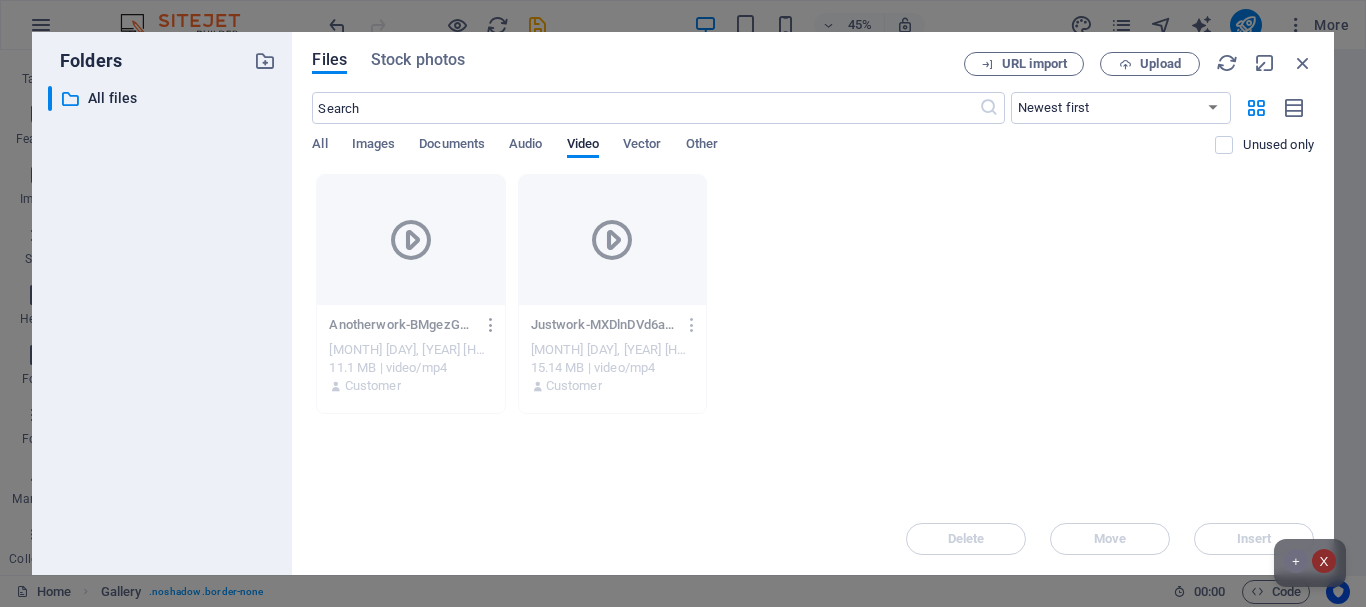 click at bounding box center (491, 325) 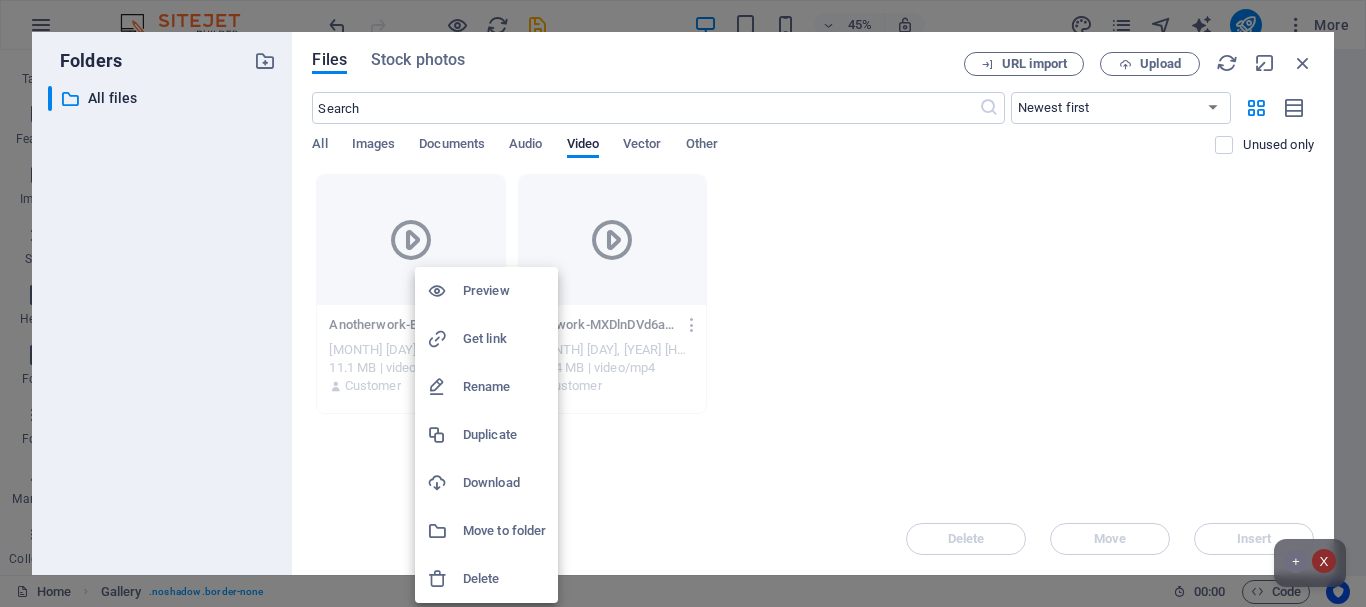 click on "Download" at bounding box center [504, 483] 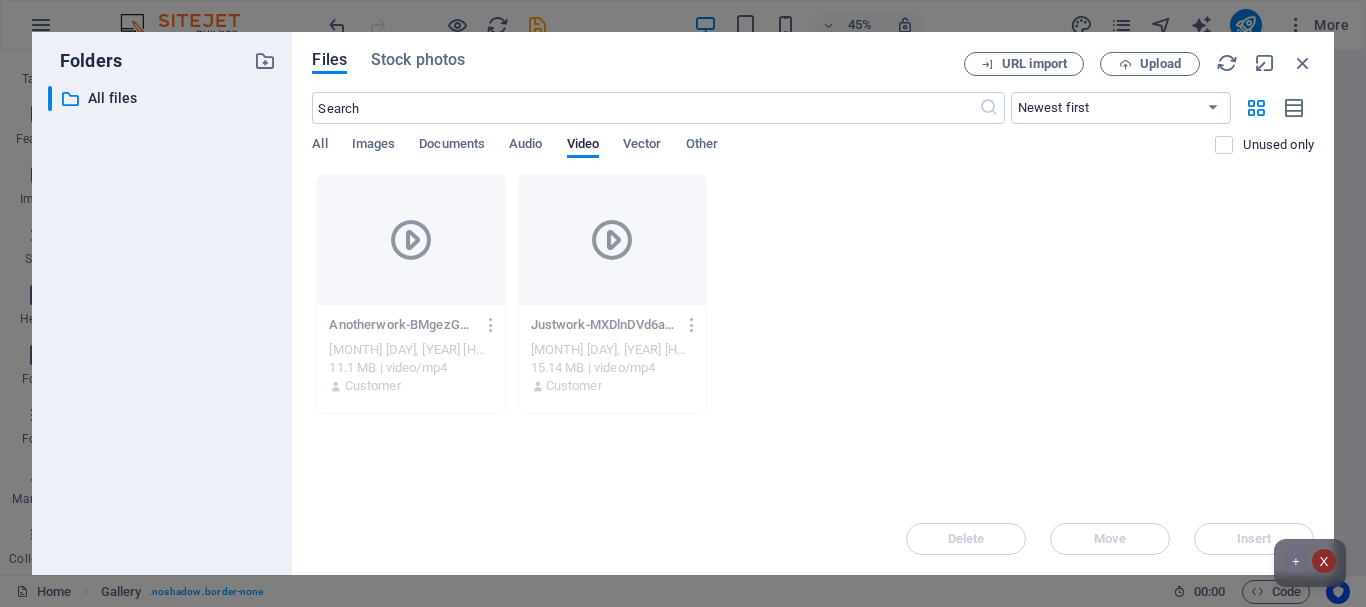 click on "Anotherwork-BMgezGsoupHPxKC0cFFsKQ.mp4 Anotherwork-BMgezGsoupHPxKC0cFFsKQ.mp4 [MONTH] [DAY], [YEAR] [HOUR]:[MINUTE] [AM/PM] [SIZE] Customer Justwork-MXDlnDVd6awC41agKgnunA.mp4 Justwork-MXDlnDVd6awC41agKgnunA.mp4 [MONTH] [DAY], [YEAR] [HOUR]:[MINUTE] [AM/PM] [SIZE] Customer" at bounding box center [813, 294] 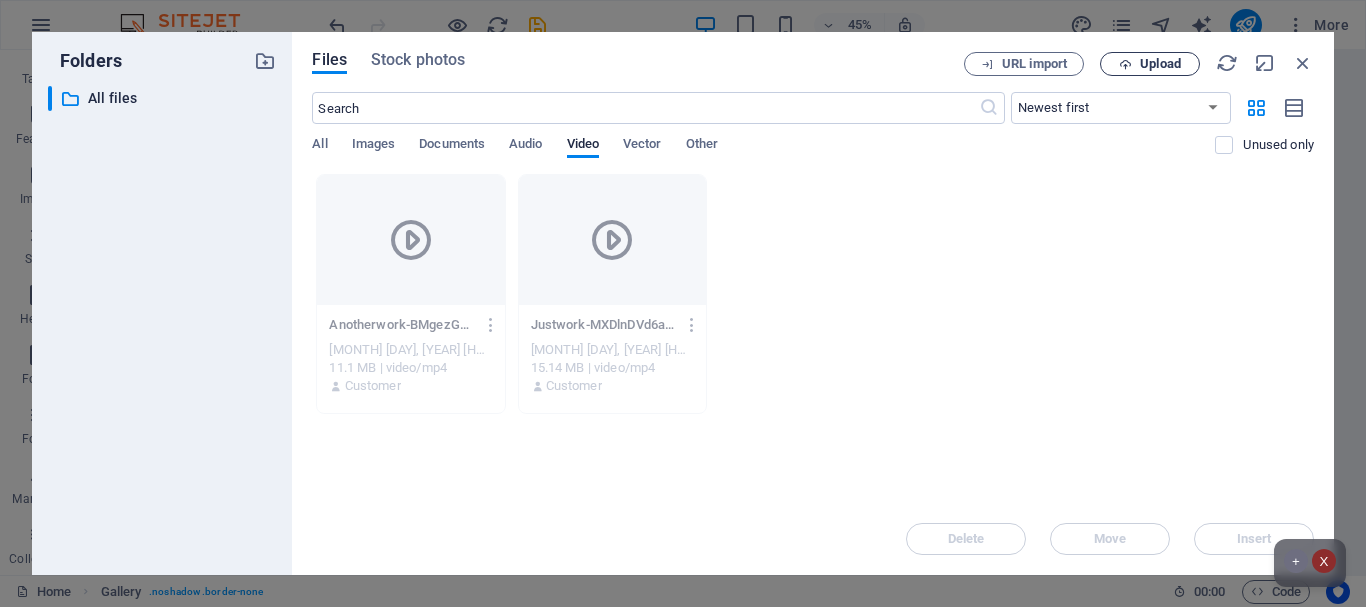 click on "Upload" at bounding box center (1160, 64) 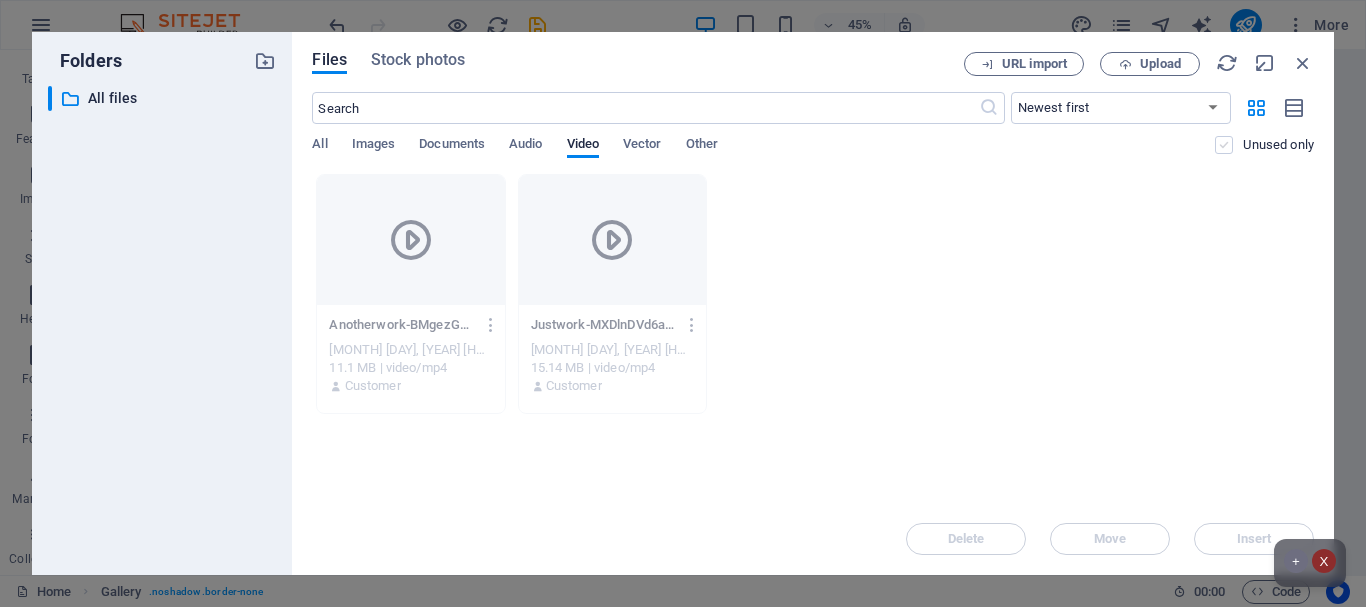 click at bounding box center [1224, 145] 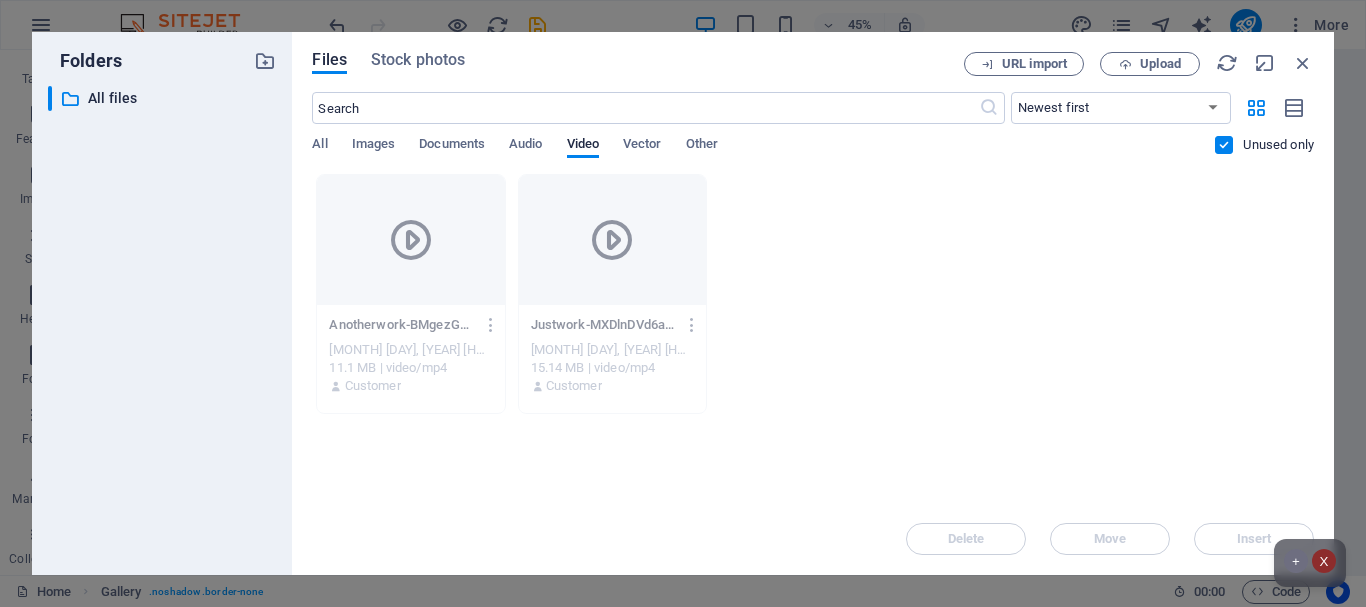click at bounding box center [1224, 145] 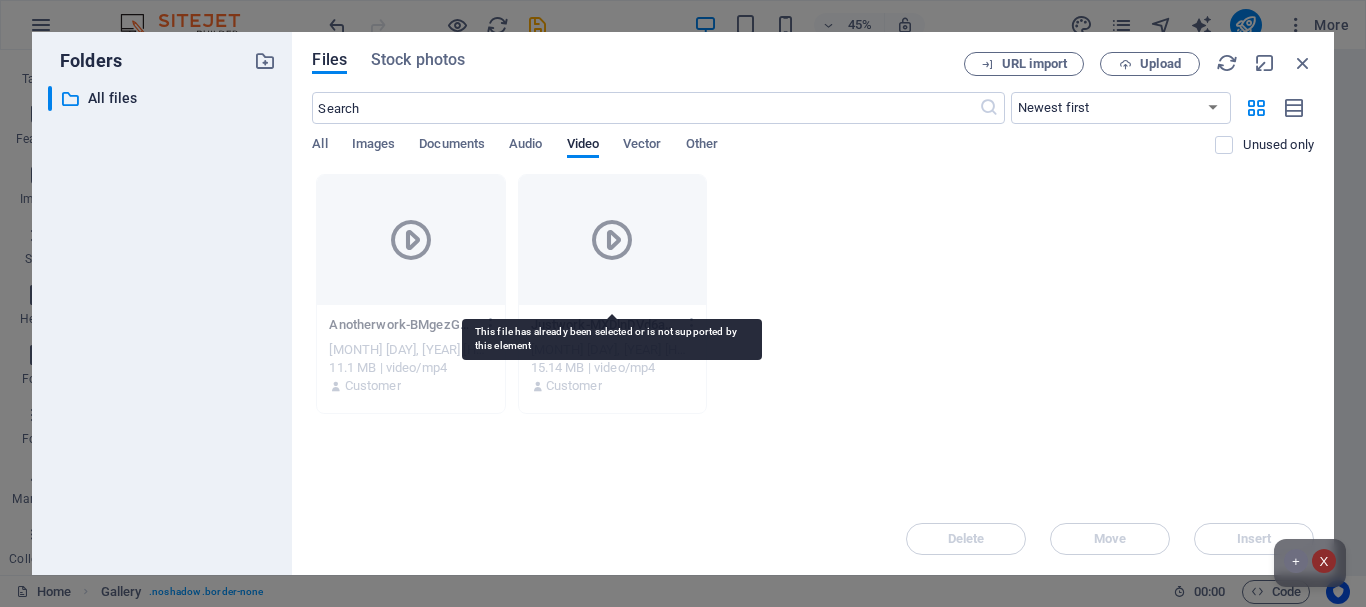 click at bounding box center (612, 240) 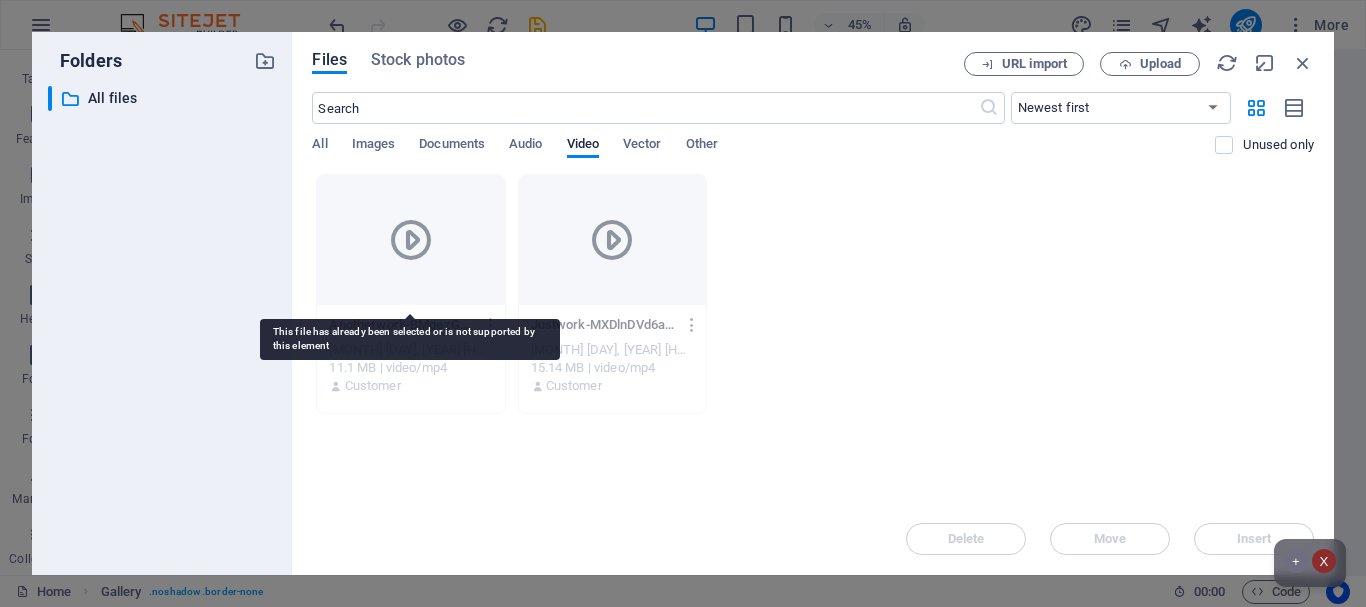 click at bounding box center [410, 240] 